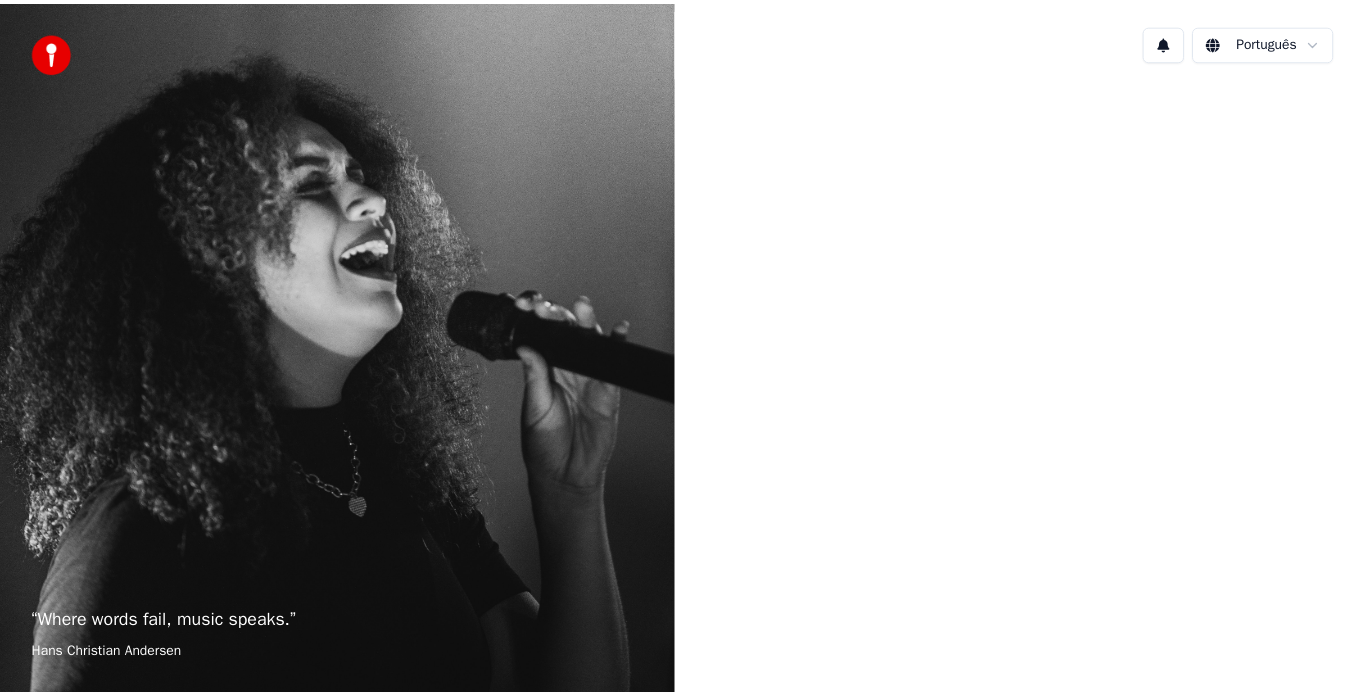 scroll, scrollTop: 0, scrollLeft: 0, axis: both 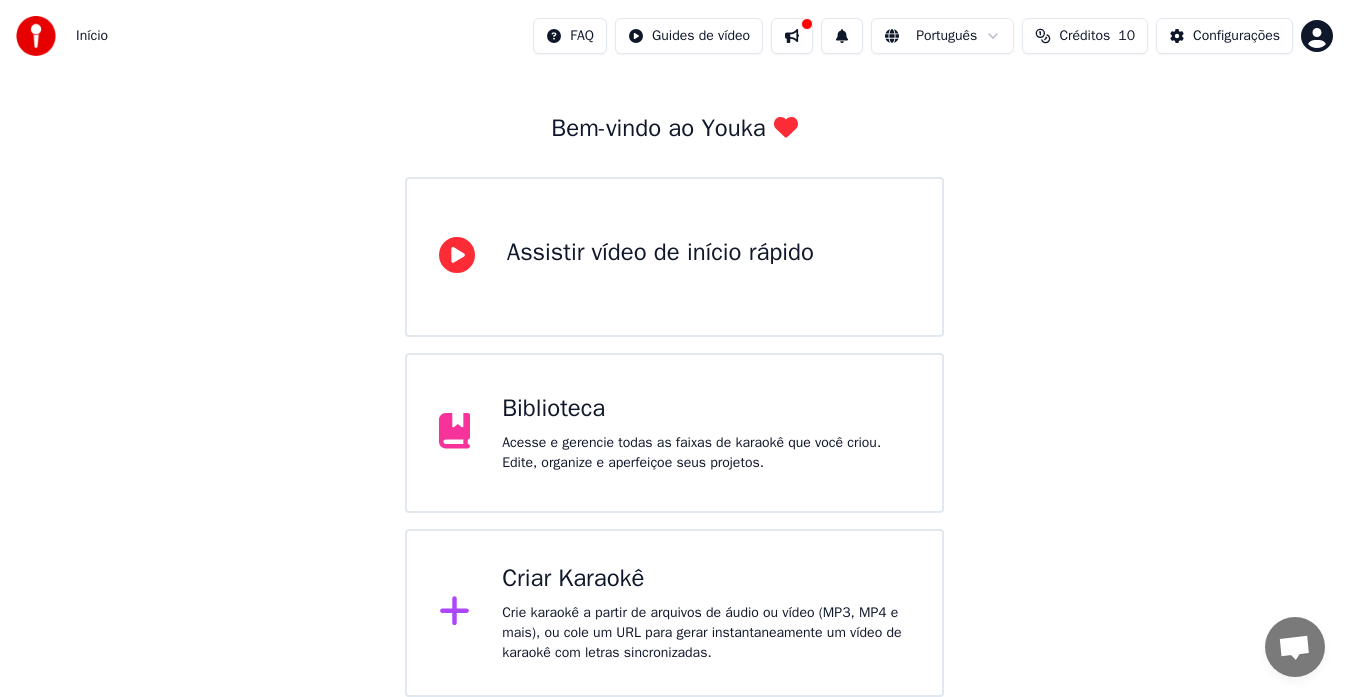 click 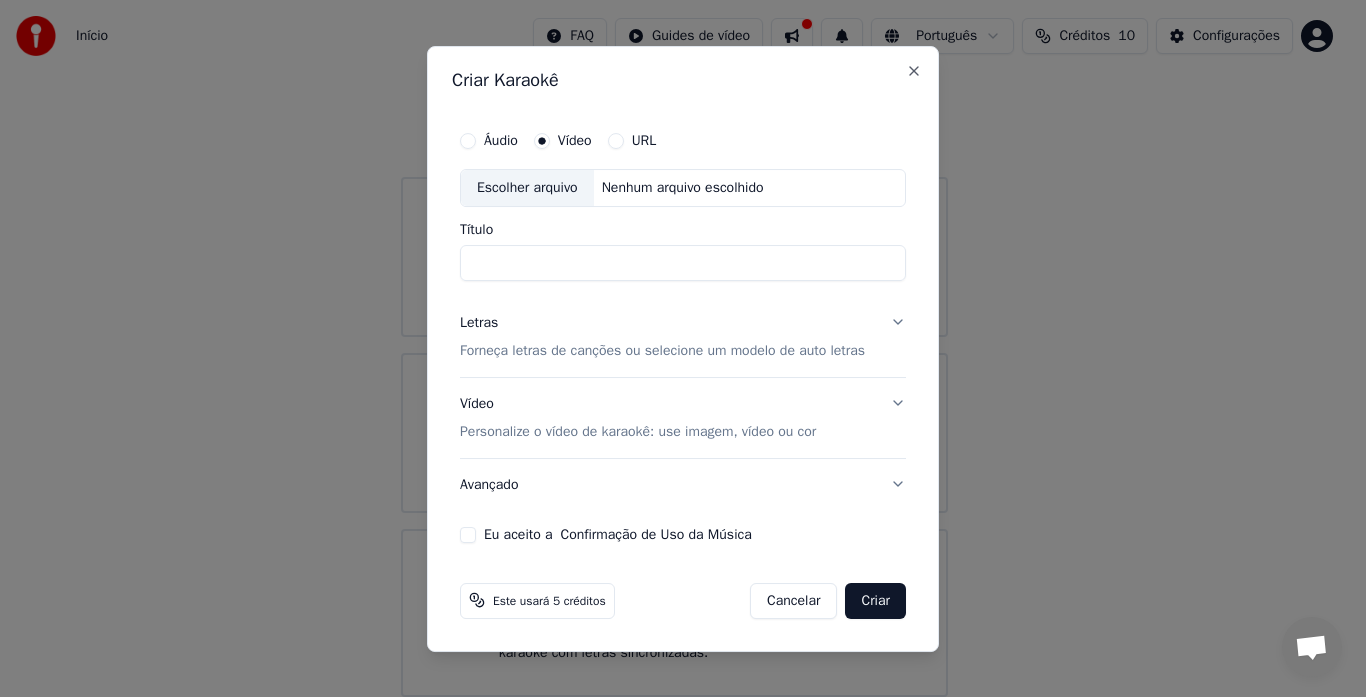 click on "Escolher arquivo" at bounding box center [527, 188] 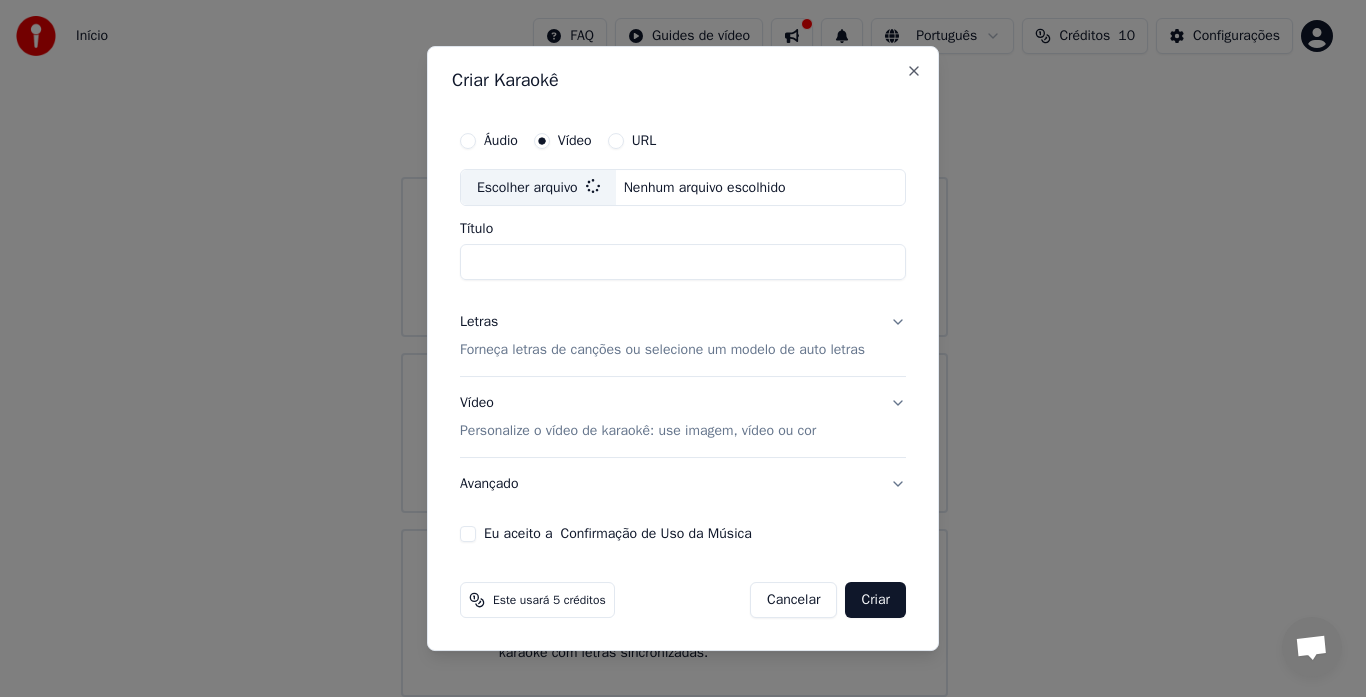 type on "**********" 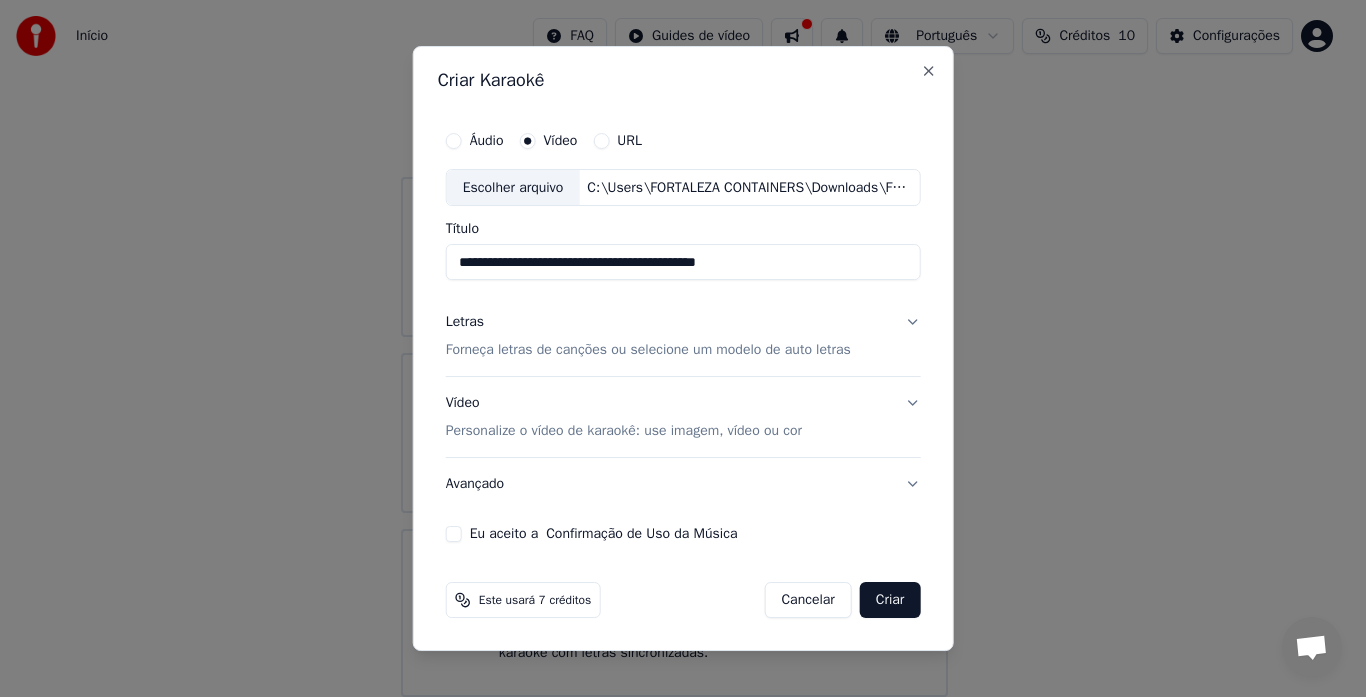 click on "Forneça letras de canções ou selecione um modelo de auto letras" at bounding box center [648, 351] 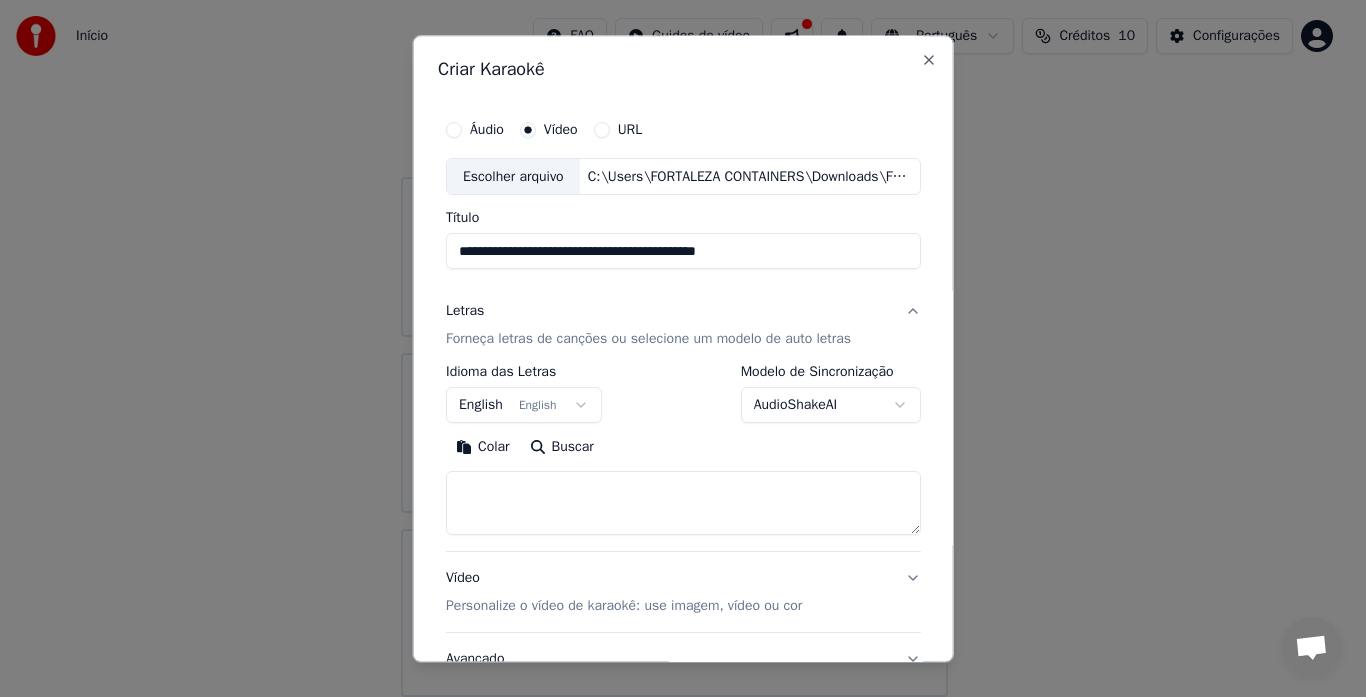 click on "English English" at bounding box center (524, 406) 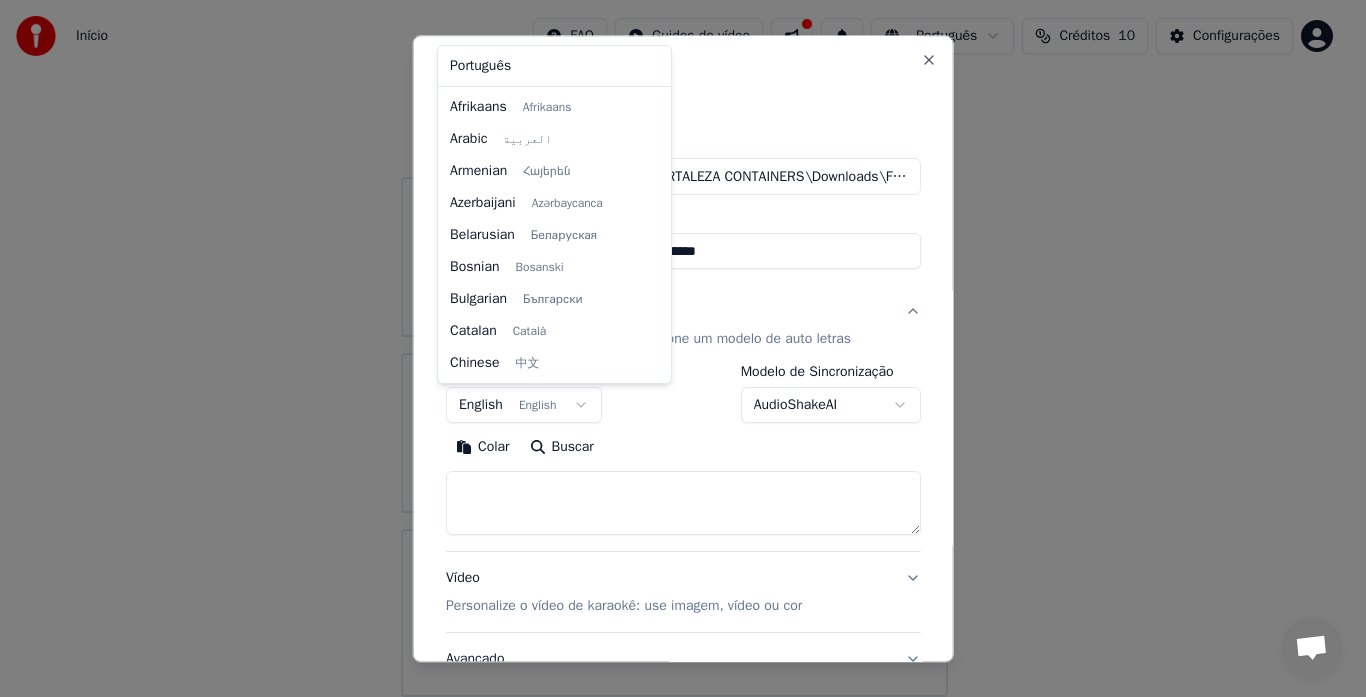 scroll, scrollTop: 160, scrollLeft: 0, axis: vertical 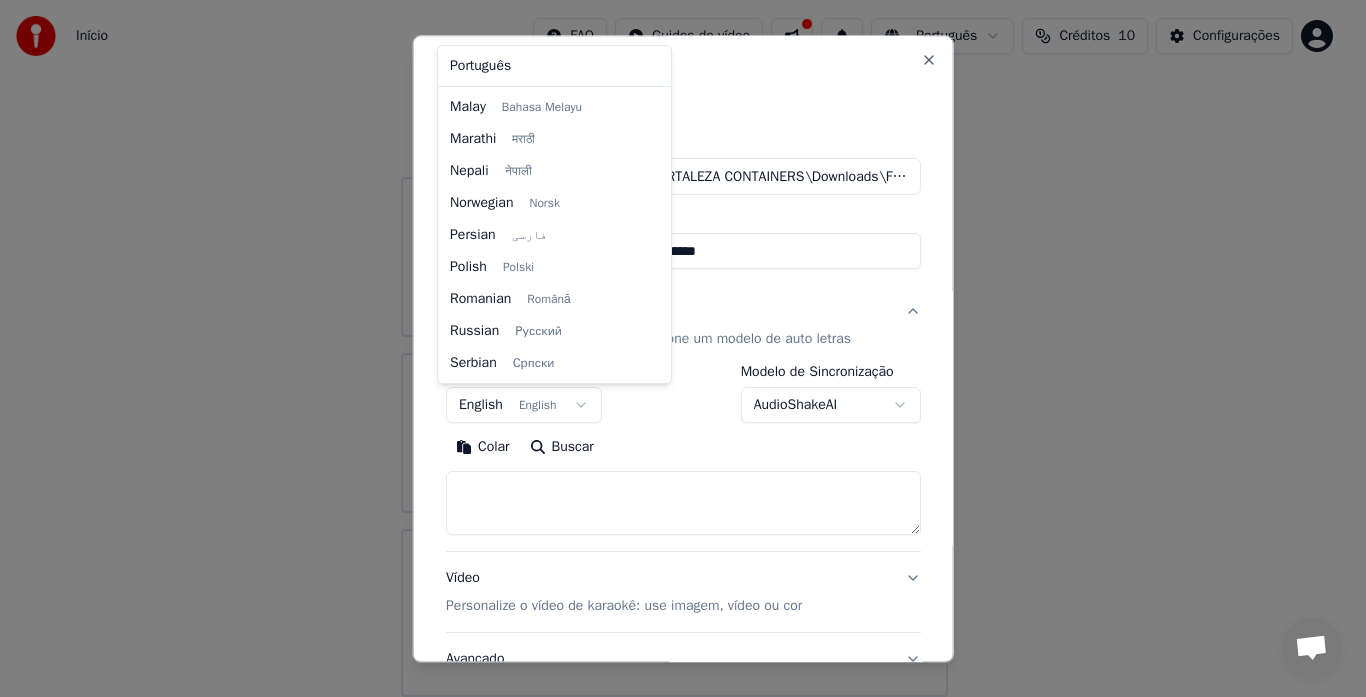 select on "**" 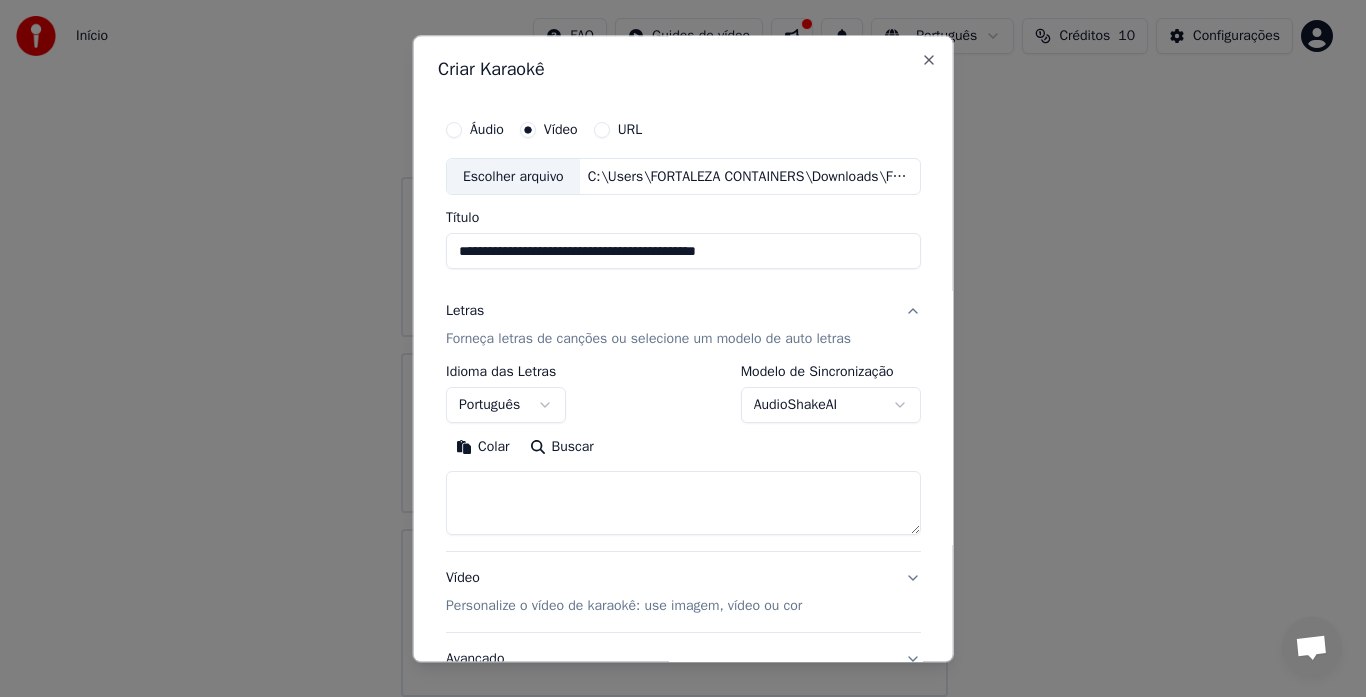 click at bounding box center [683, 504] 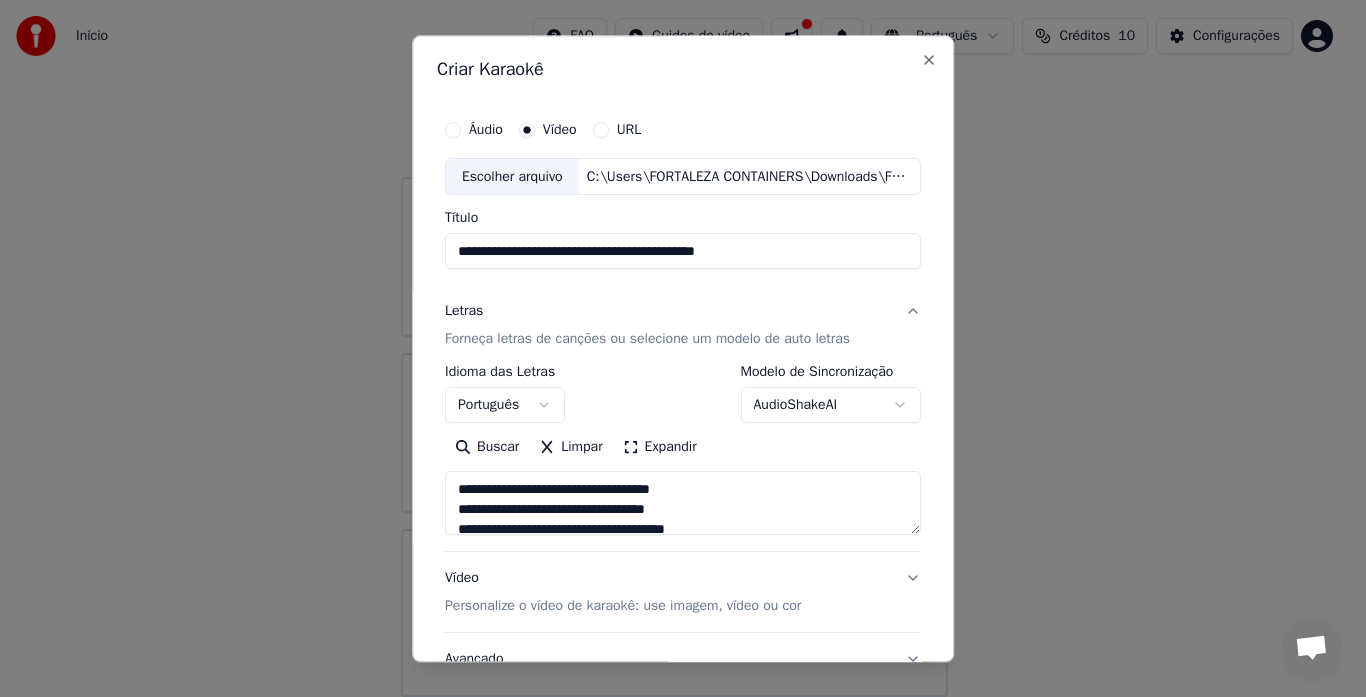 scroll, scrollTop: 1324, scrollLeft: 0, axis: vertical 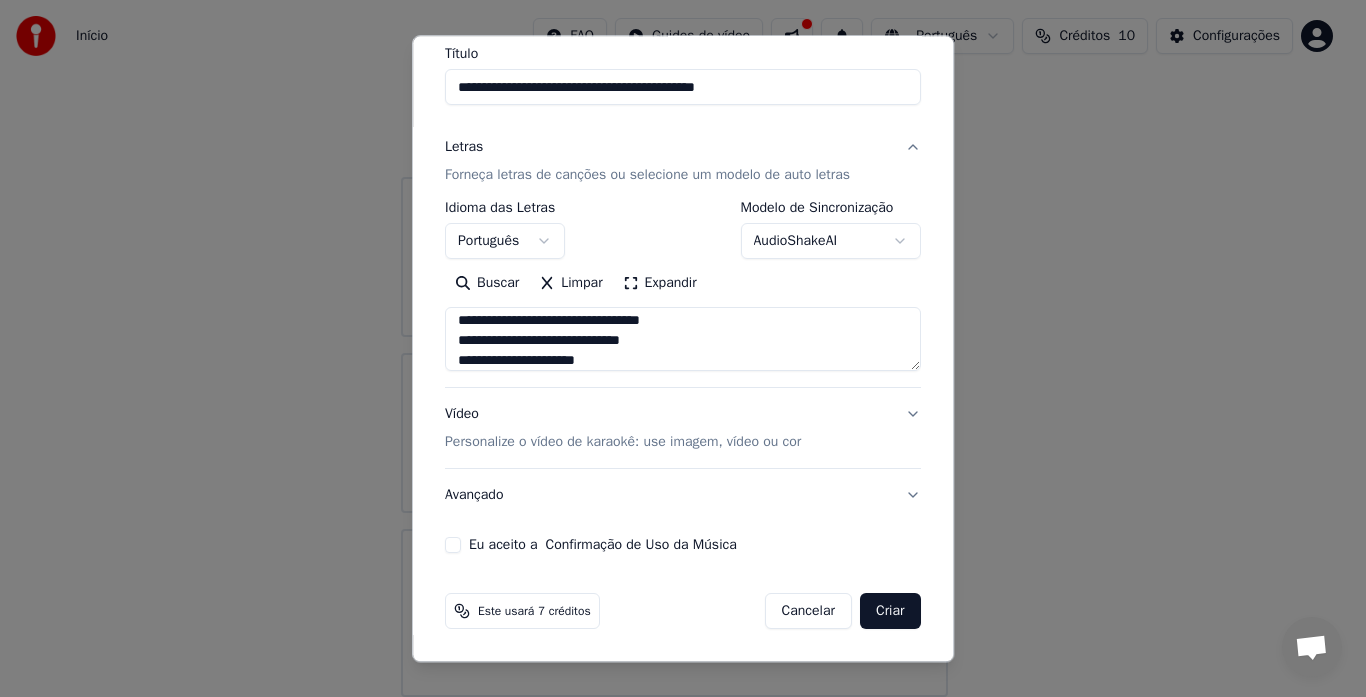 type on "**********" 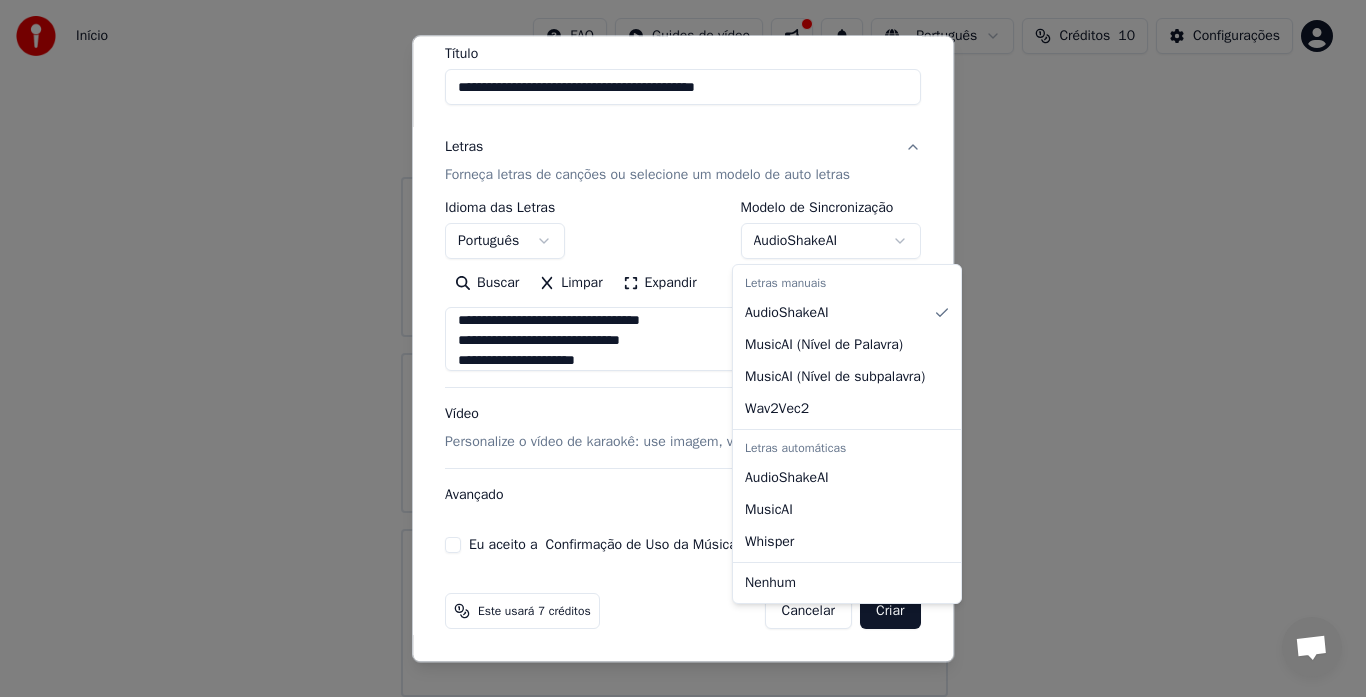 click on "AudioShakeAI" at bounding box center [831, 242] 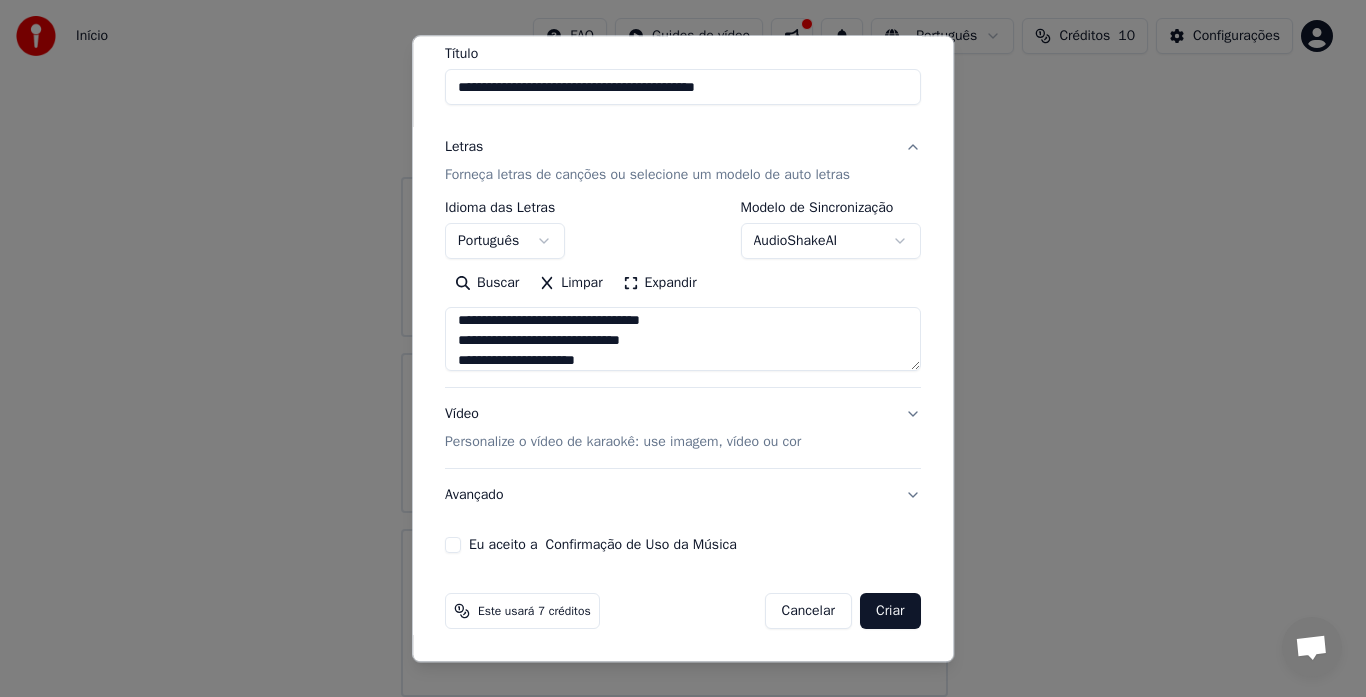 click on "Vídeo Personalize o vídeo de karaokê: use imagem, vídeo ou cor" at bounding box center (683, 429) 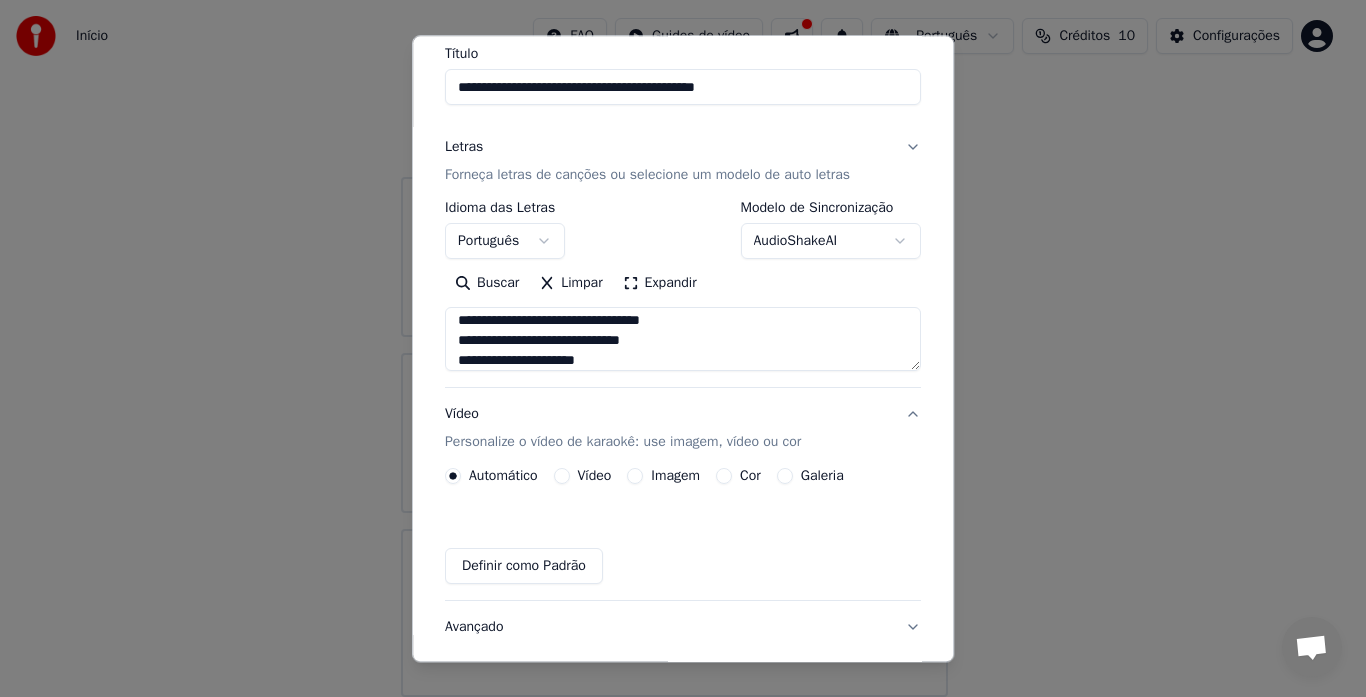 scroll, scrollTop: 111, scrollLeft: 0, axis: vertical 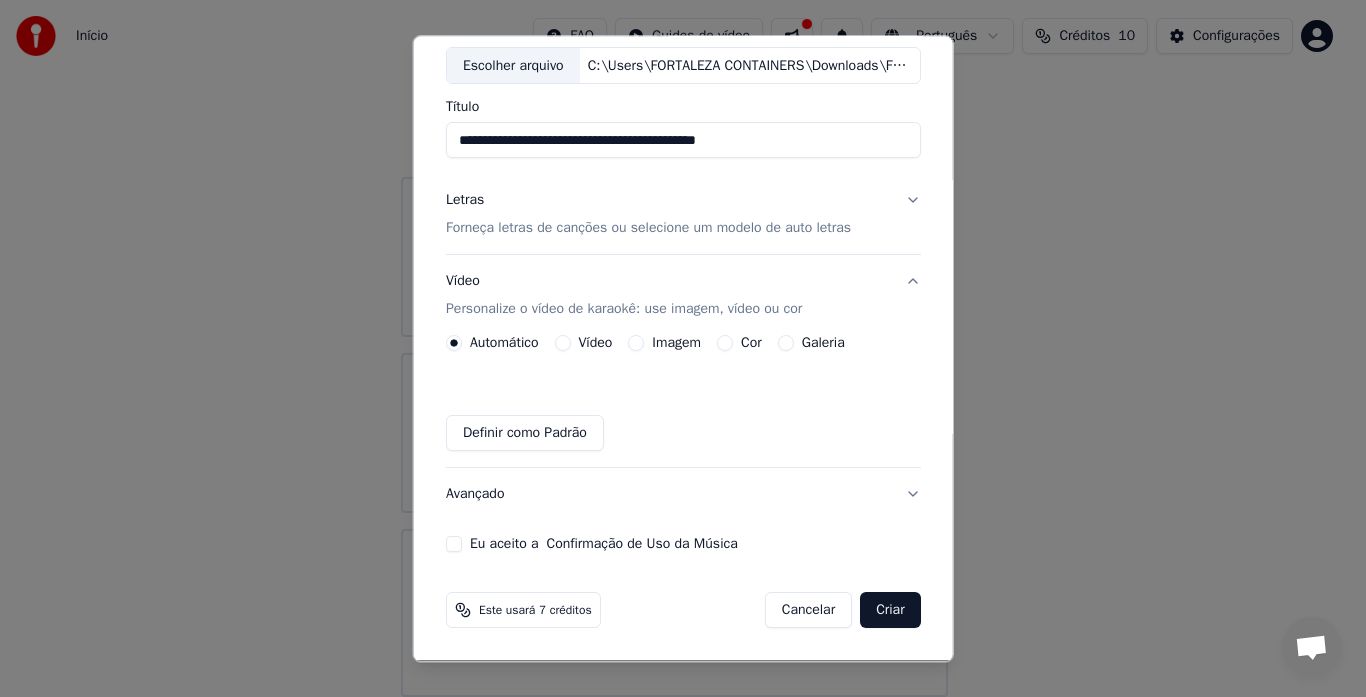 click on "Imagem" at bounding box center [676, 344] 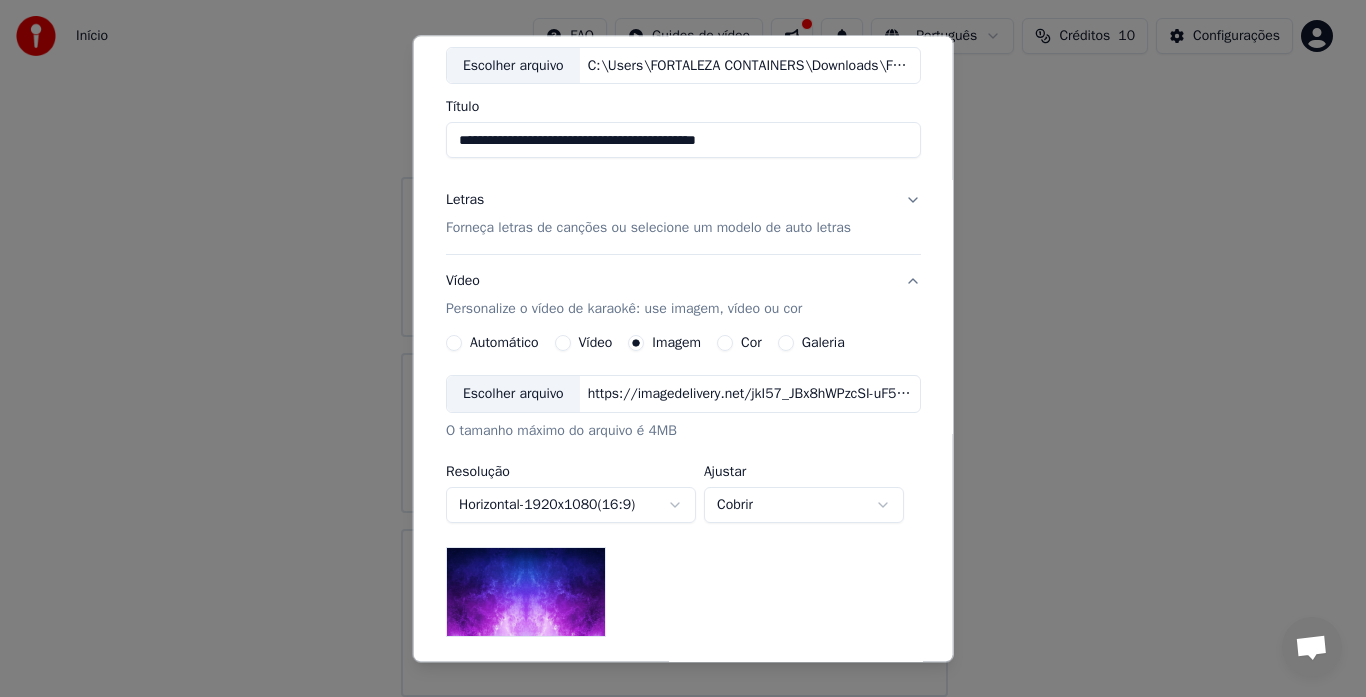 click on "Vídeo" at bounding box center [595, 344] 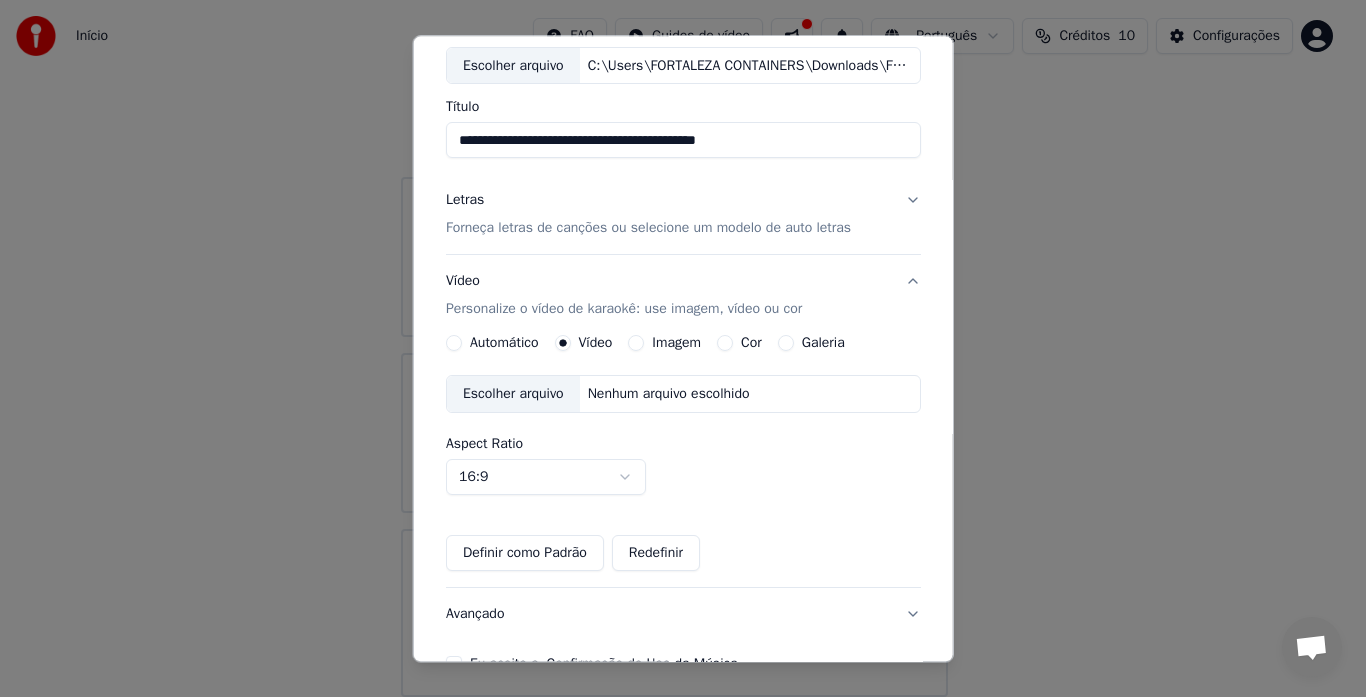 click on "Escolher arquivo" at bounding box center (513, 395) 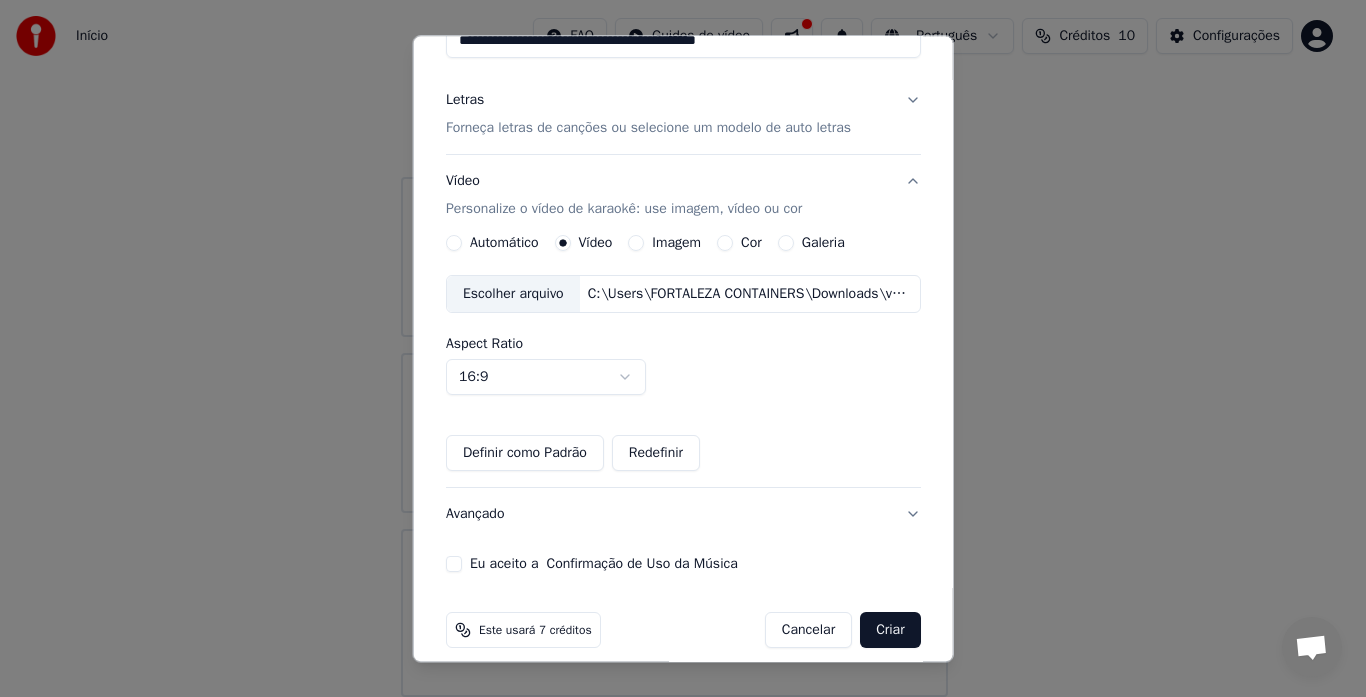 scroll, scrollTop: 230, scrollLeft: 0, axis: vertical 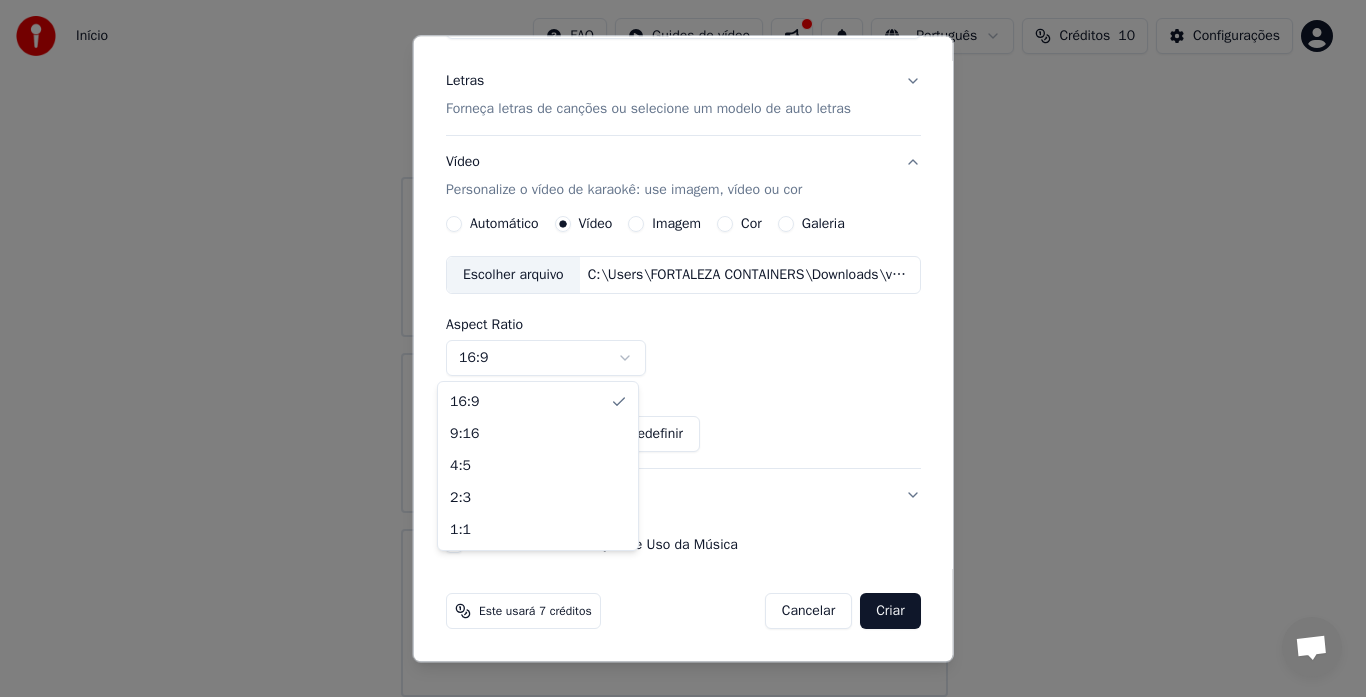 click on "**********" at bounding box center (674, 309) 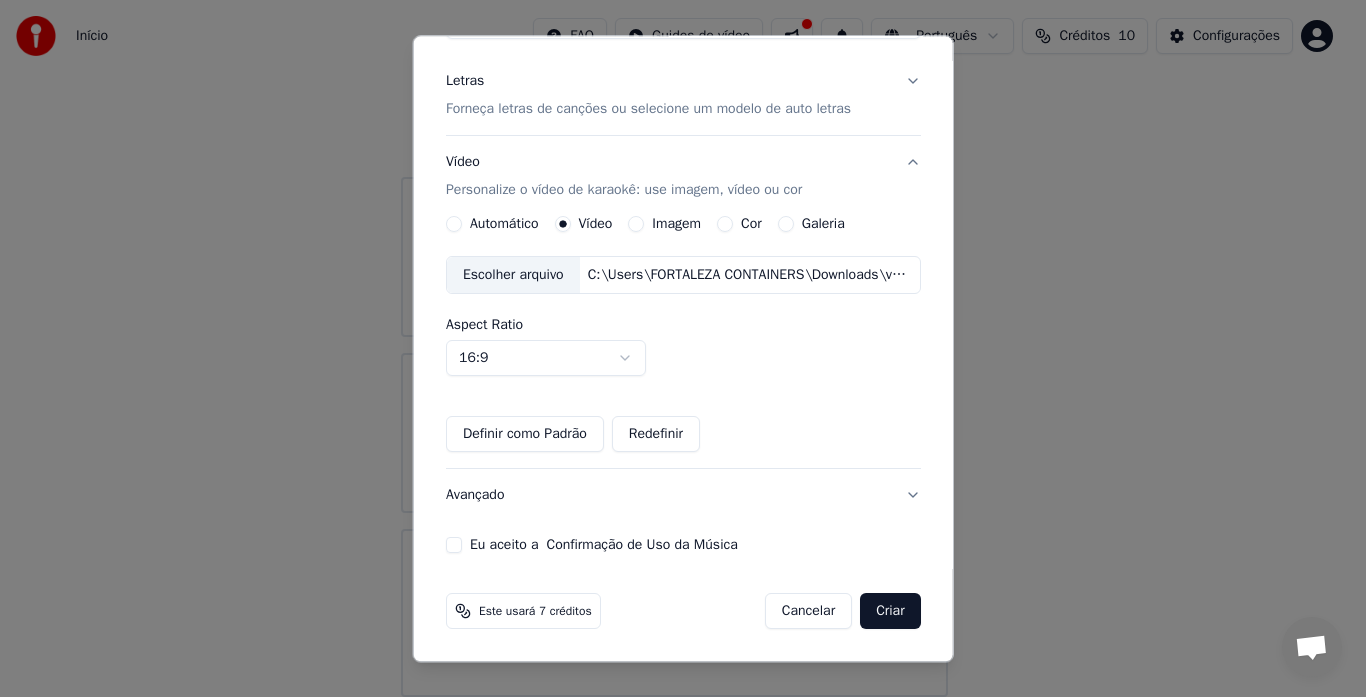 click on "Eu aceito a   Confirmação de Uso da Música" at bounding box center [454, 546] 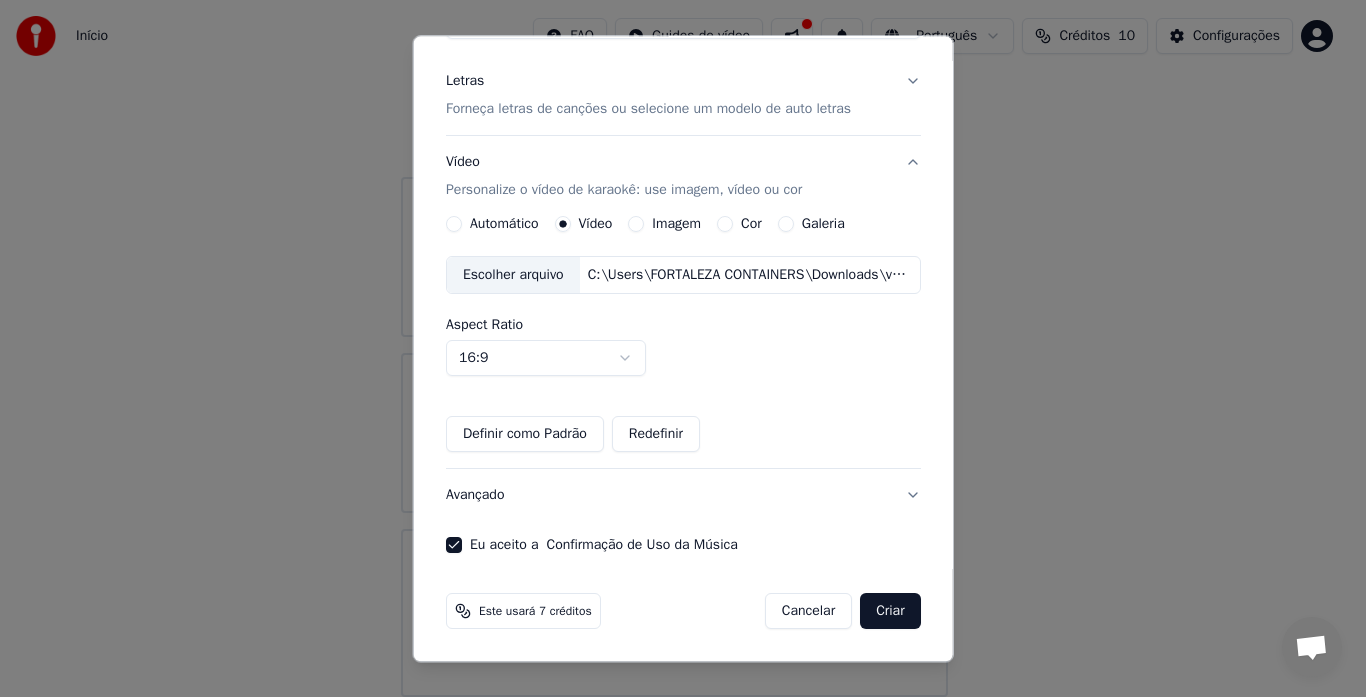 click on "Criar" at bounding box center (890, 612) 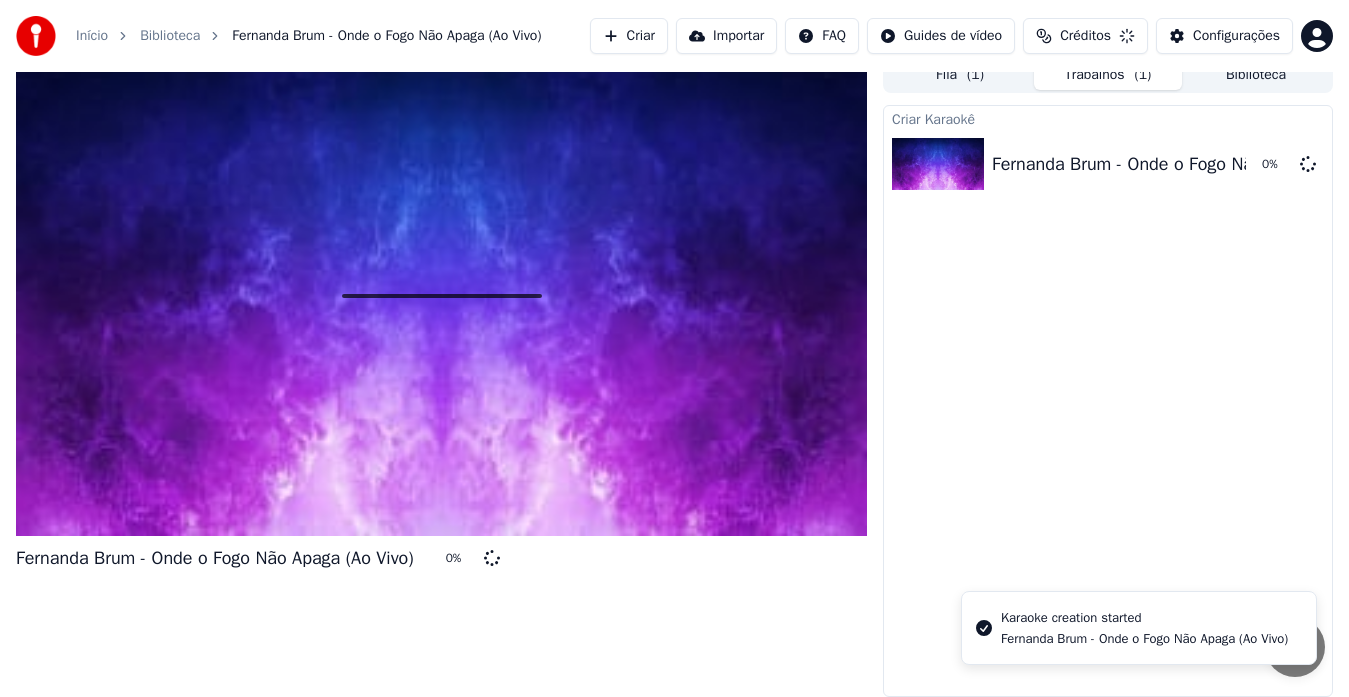 scroll, scrollTop: 25, scrollLeft: 0, axis: vertical 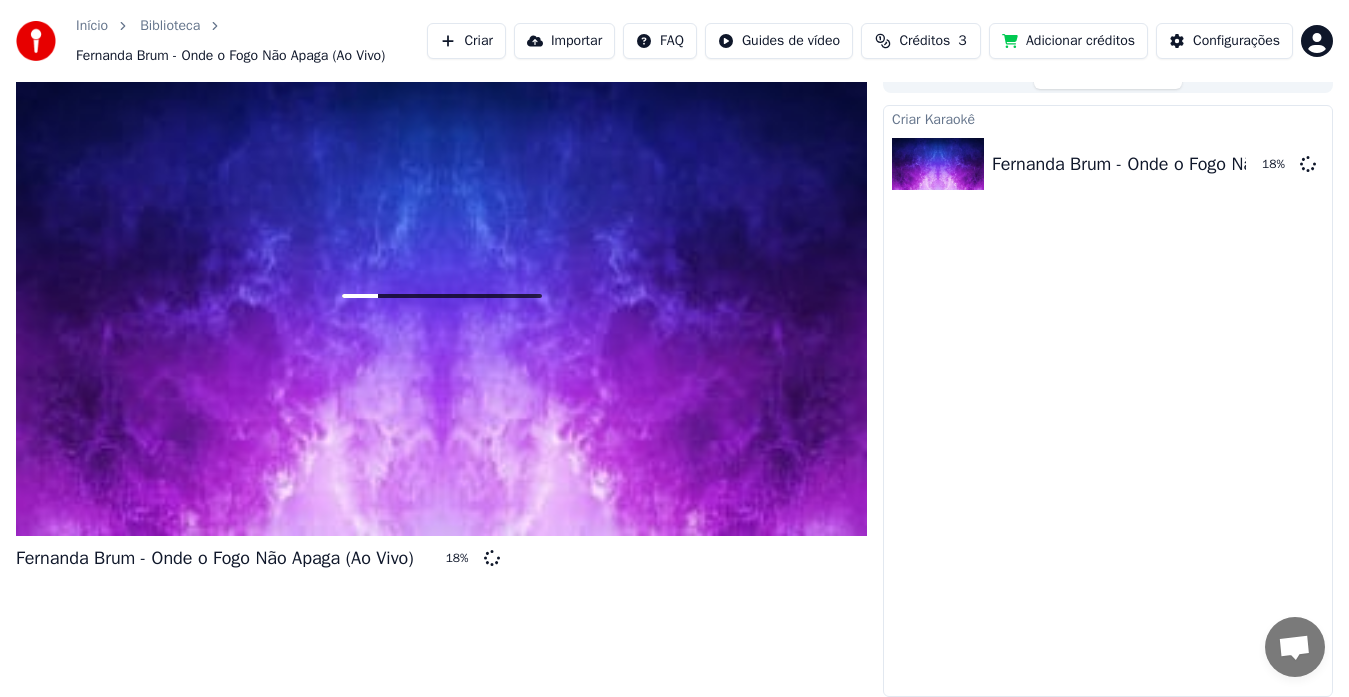 click on "Criar Karaokê Fernanda Brum - Onde o Fogo Não Apaga (Ao Vivo) 18 %" at bounding box center (1108, 401) 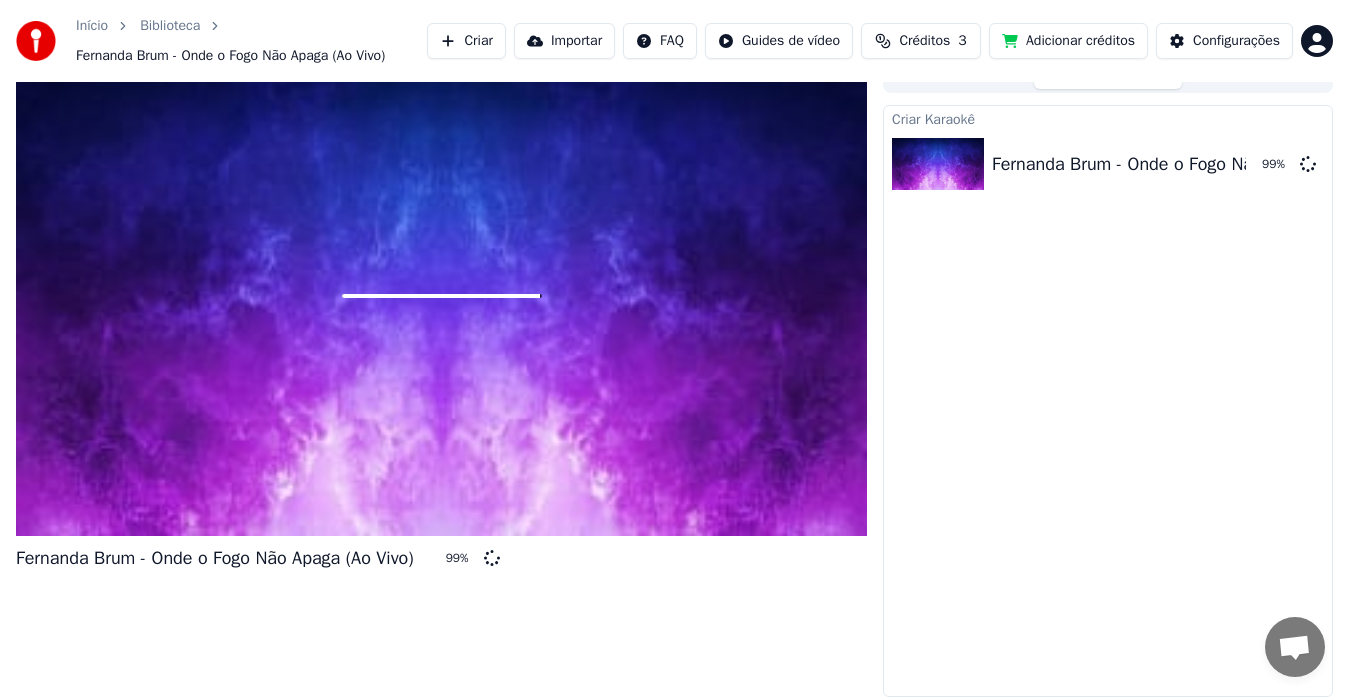click on "Criar Karaokê Fernanda Brum - Onde o Fogo Não Apaga (Ao Vivo) 99 %" at bounding box center [1108, 401] 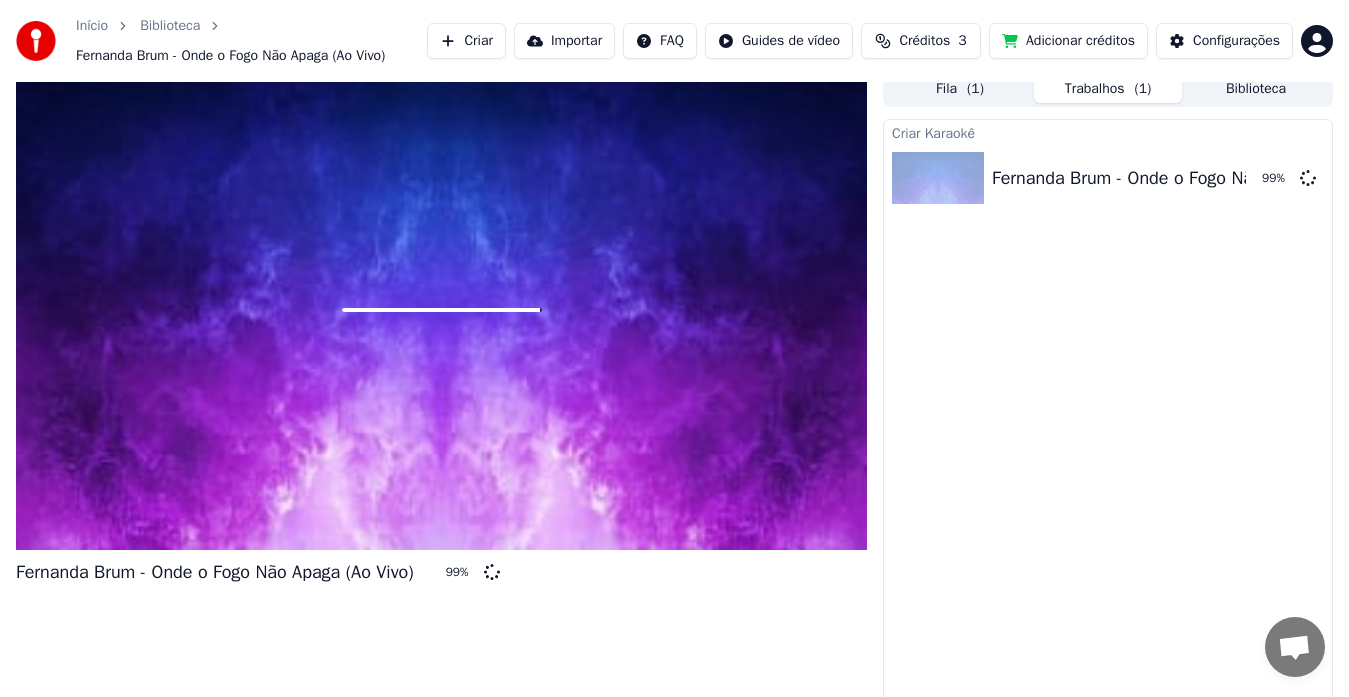 scroll, scrollTop: 0, scrollLeft: 0, axis: both 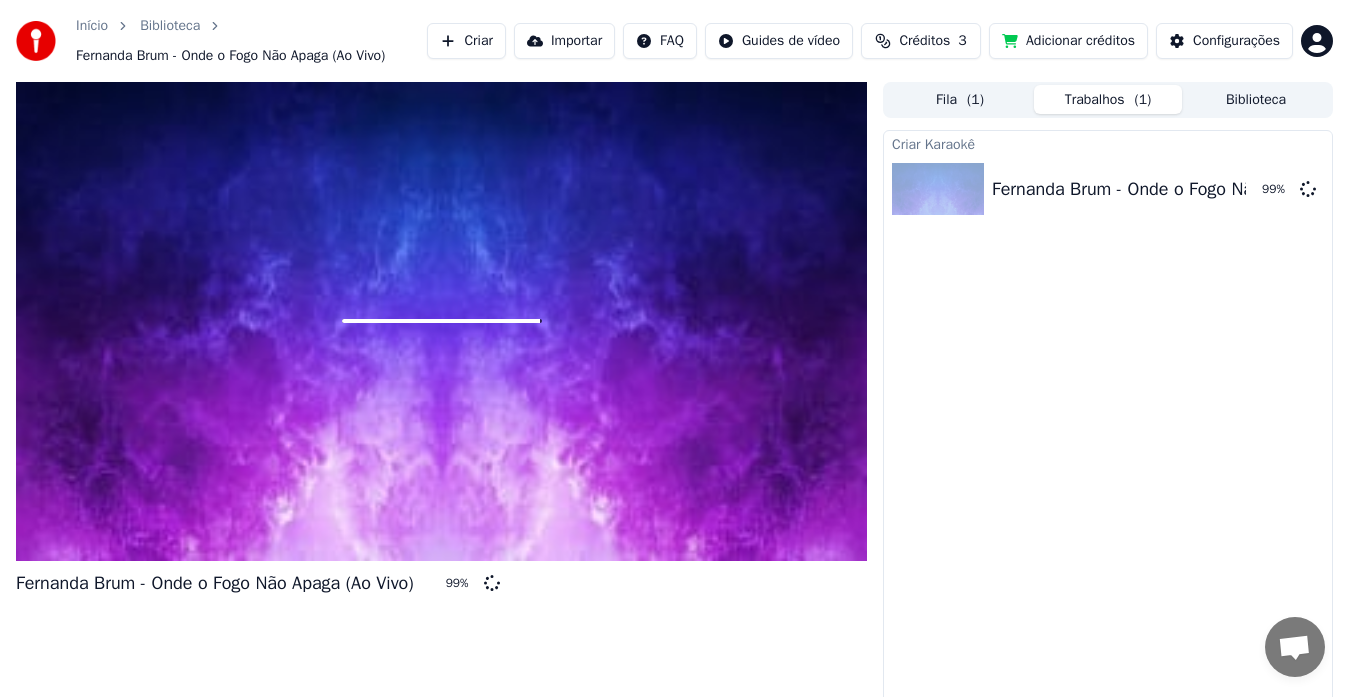 click on "( 1 )" at bounding box center [975, 100] 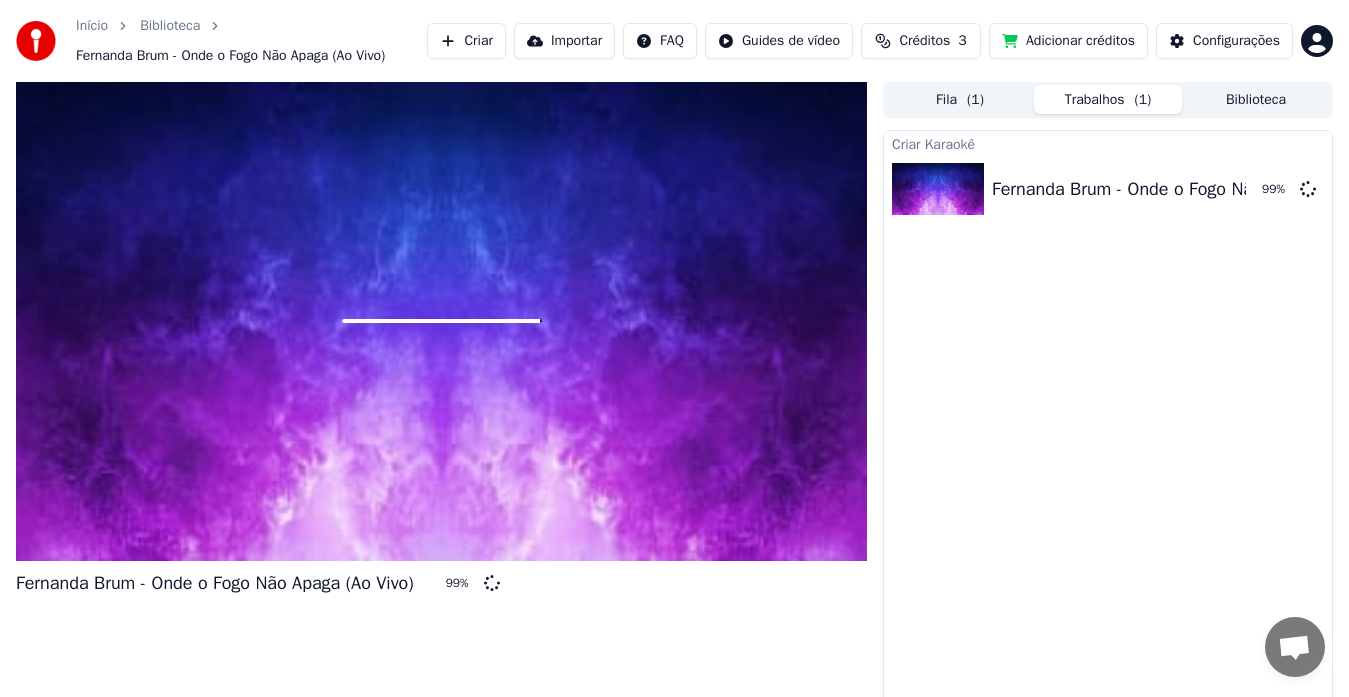 click on "Trabalhos ( 1 )" at bounding box center [1108, 99] 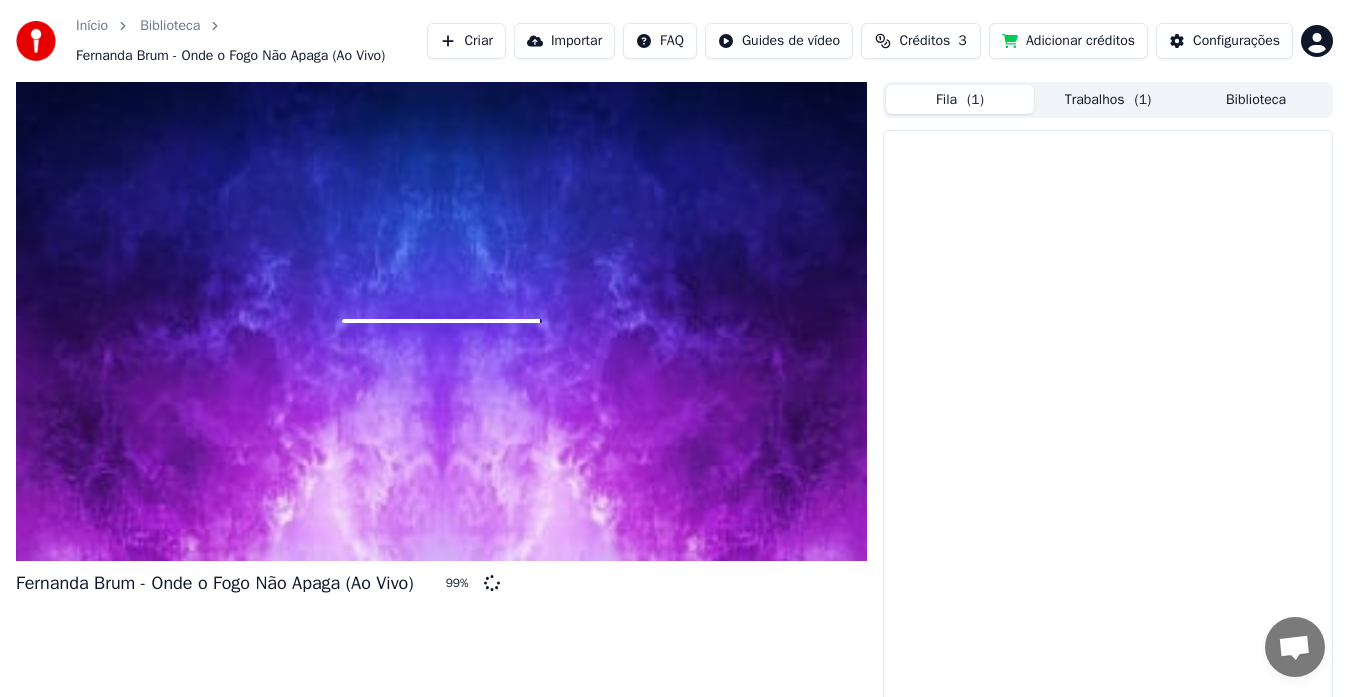 click on "Fila ( 1 )" at bounding box center [960, 99] 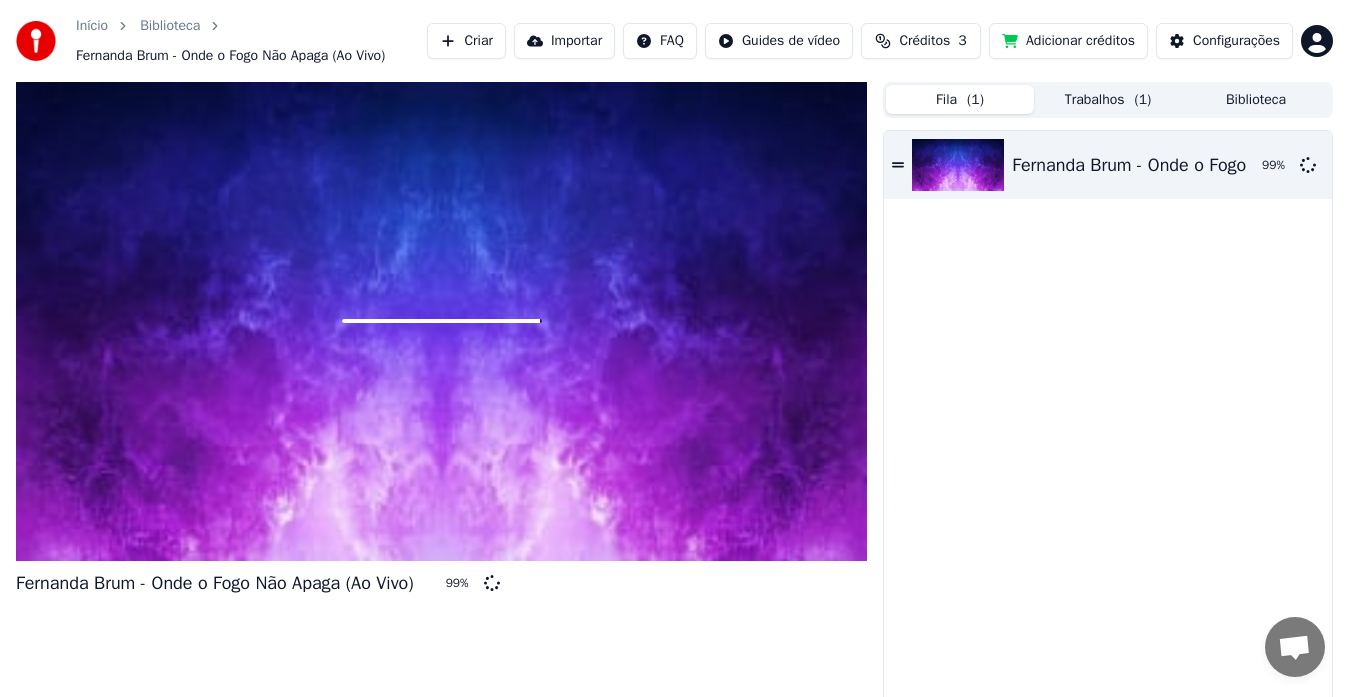 click on "Trabalhos ( 1 )" at bounding box center (1108, 99) 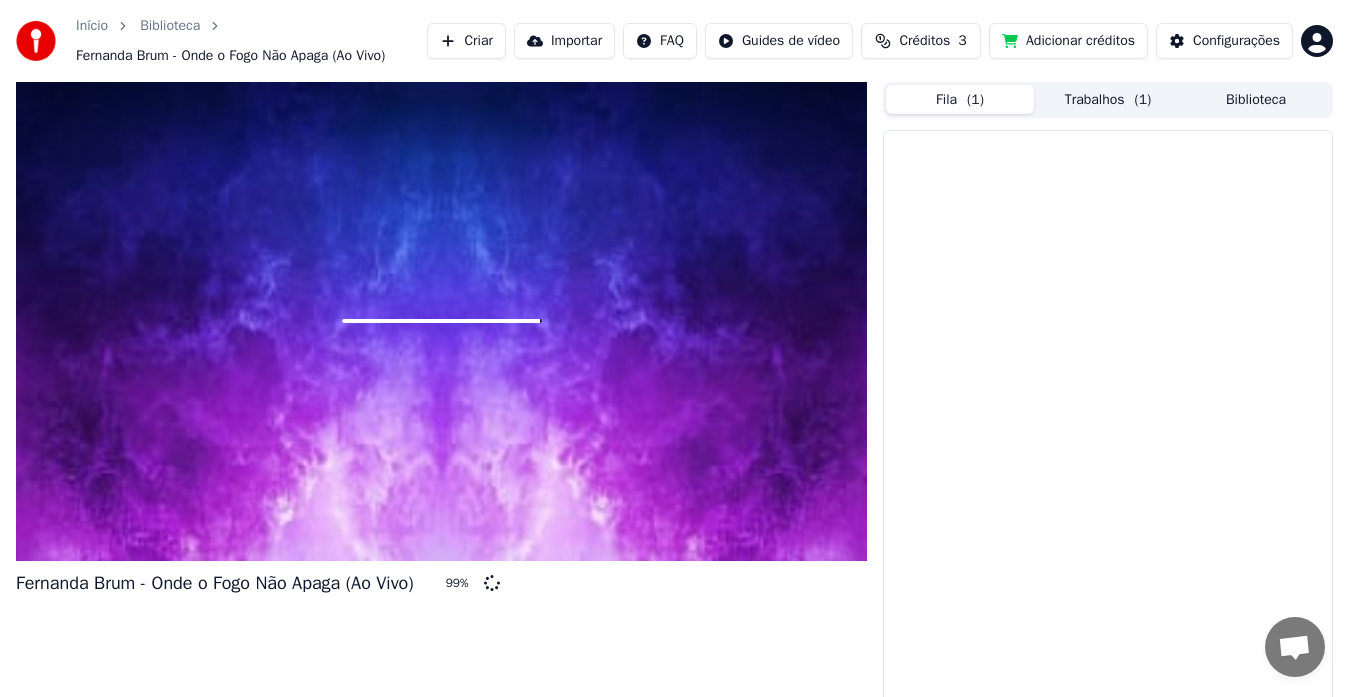 click on "Fila ( 1 )" at bounding box center [960, 99] 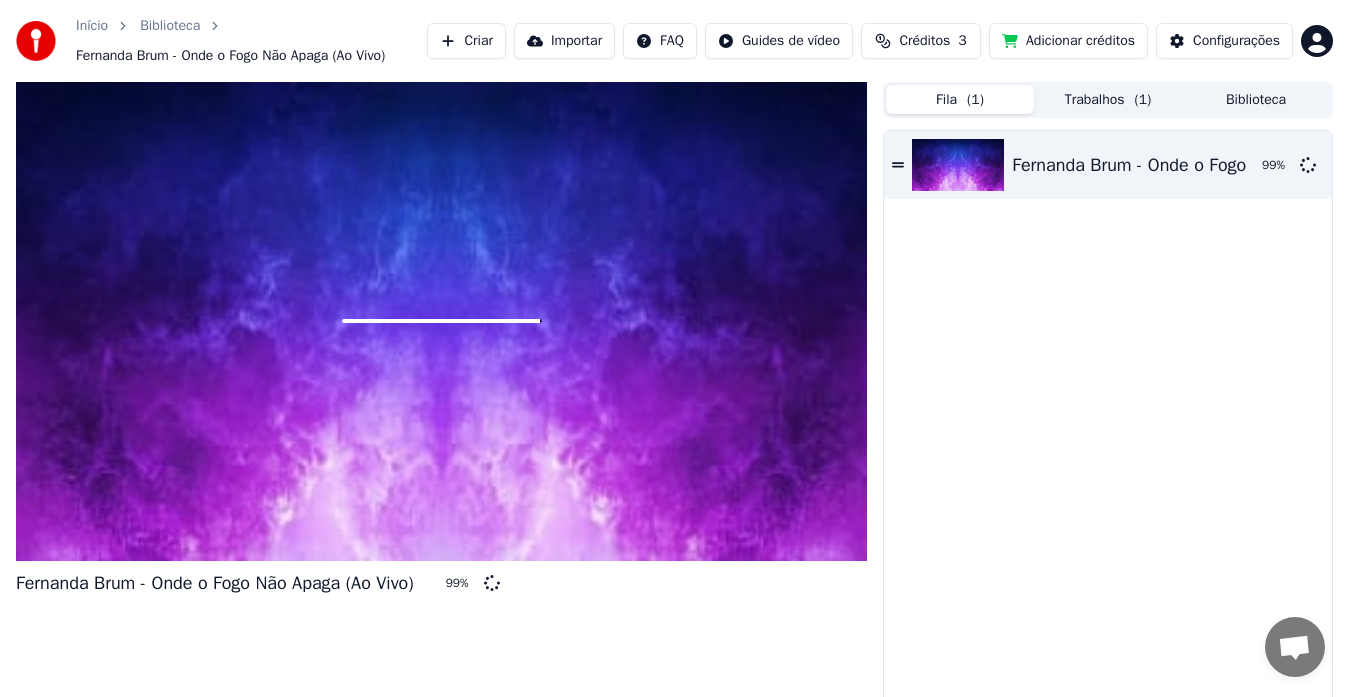 click on "Fernanda Brum - Onde o Fogo Não Apaga (Ao Vivo) 99 %" at bounding box center (1108, 426) 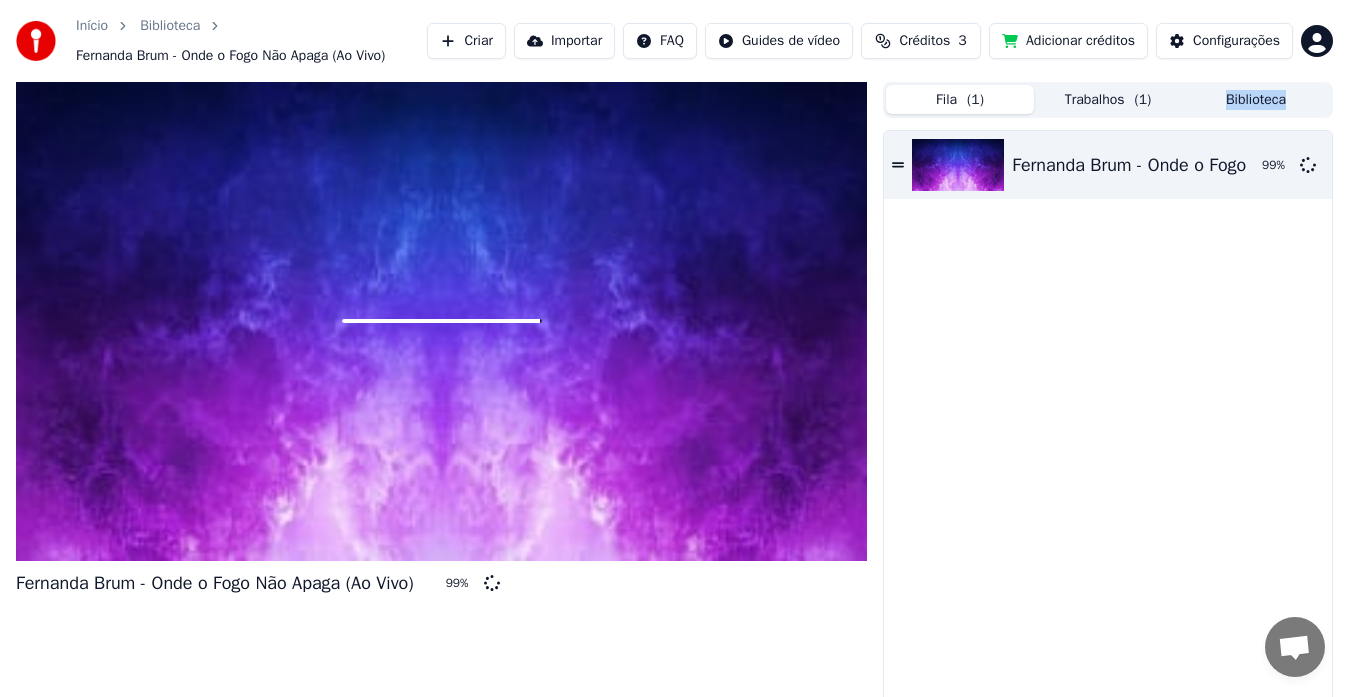 click on "Fernanda Brum - Onde o Fogo Não Apaga (Ao Vivo) 99 %" at bounding box center [1108, 426] 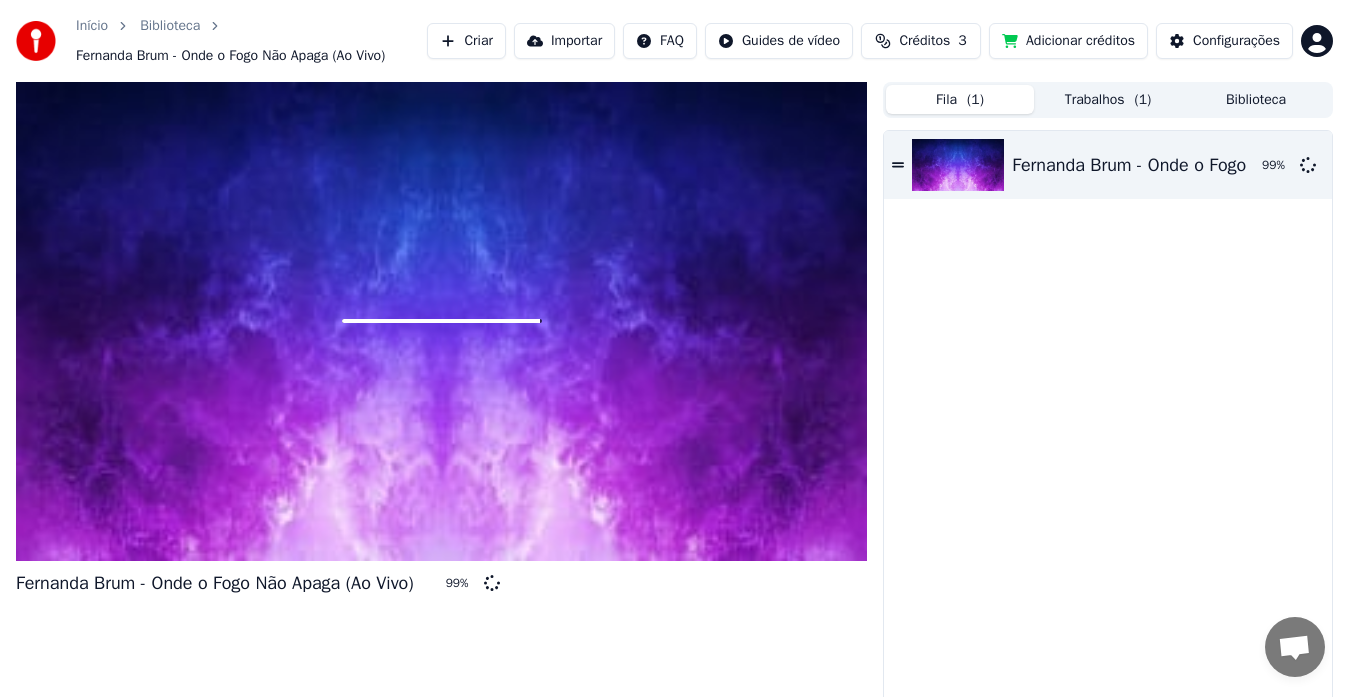 click on "Fernanda Brum - Onde o Fogo Não Apaga (Ao Vivo) 99 %" at bounding box center (1108, 426) 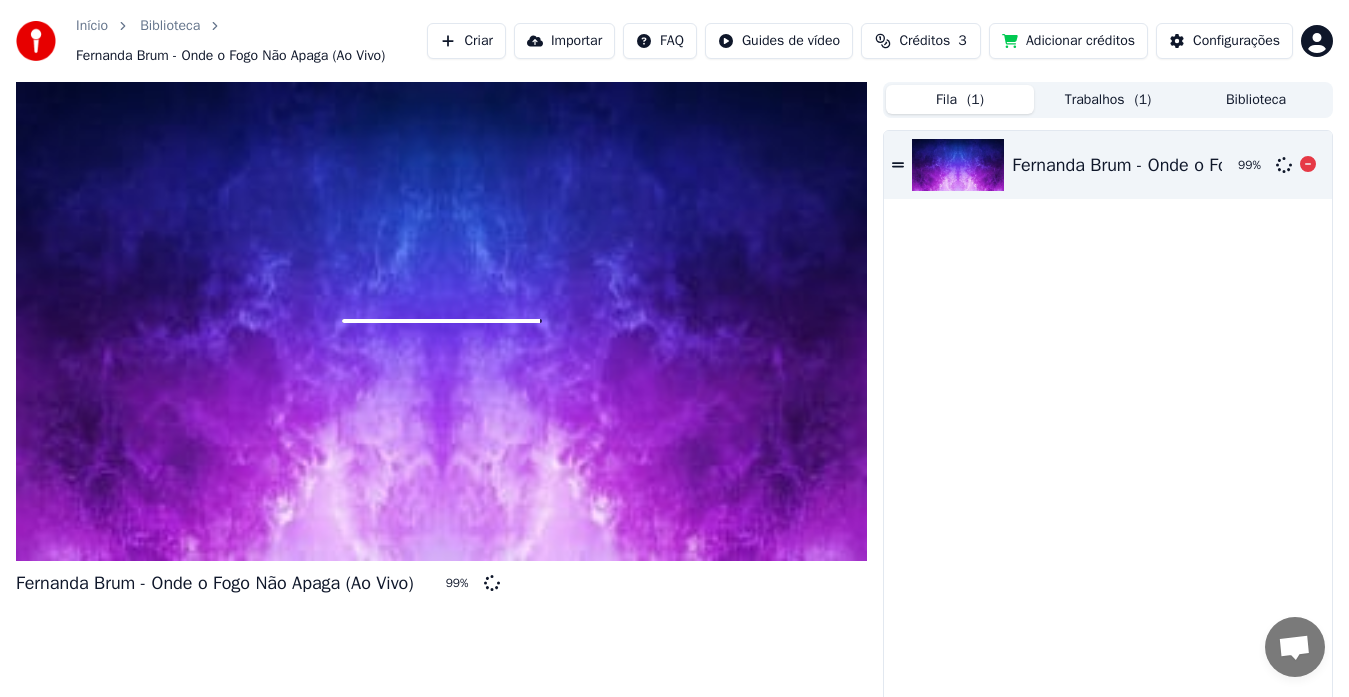 click on "Fernanda Brum - Onde o Fogo Não Apaga (Ao Vivo)" at bounding box center [1211, 165] 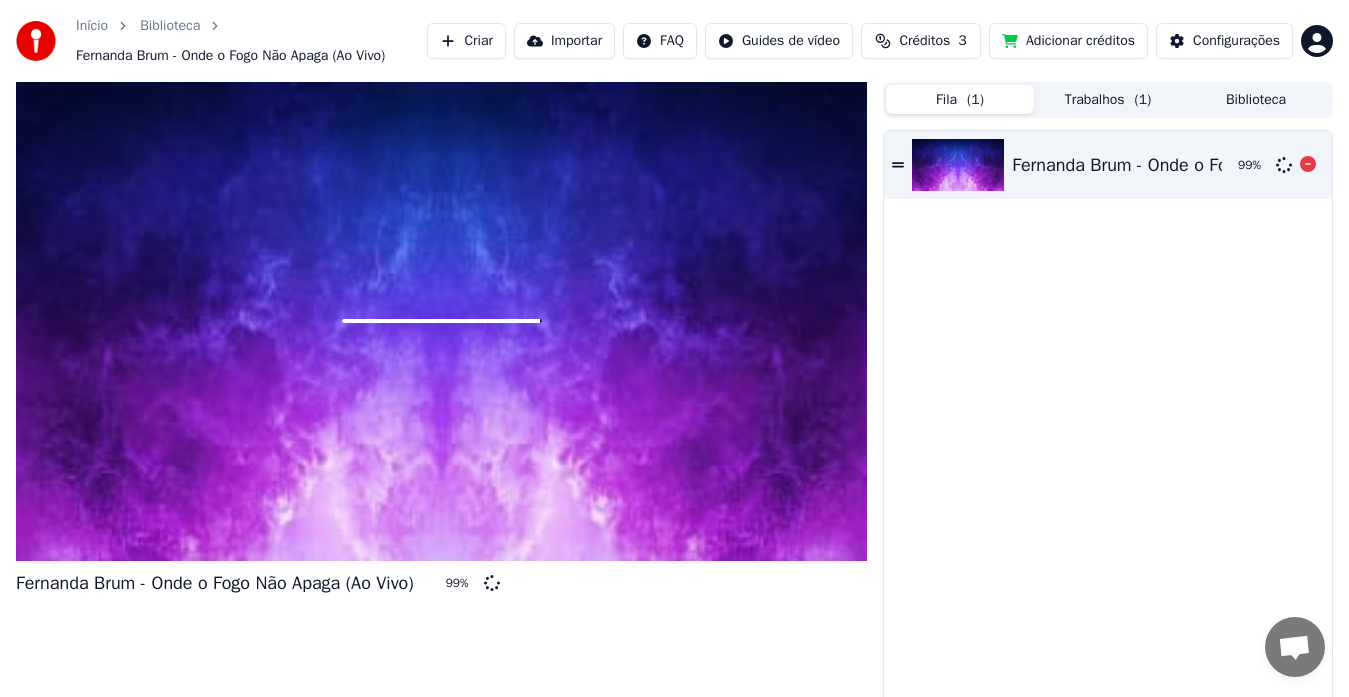scroll, scrollTop: 25, scrollLeft: 0, axis: vertical 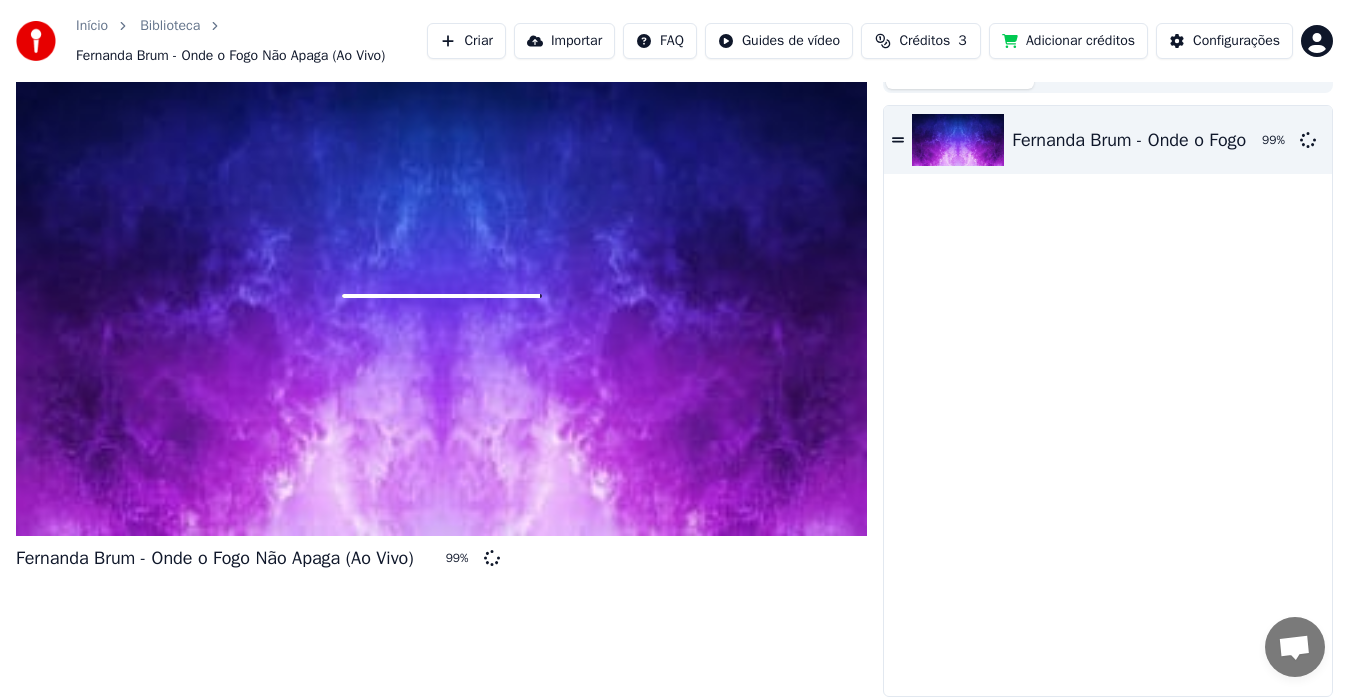 click on "Fernanda Brum - Onde o Fogo Não Apaga (Ao Vivo)" at bounding box center (215, 558) 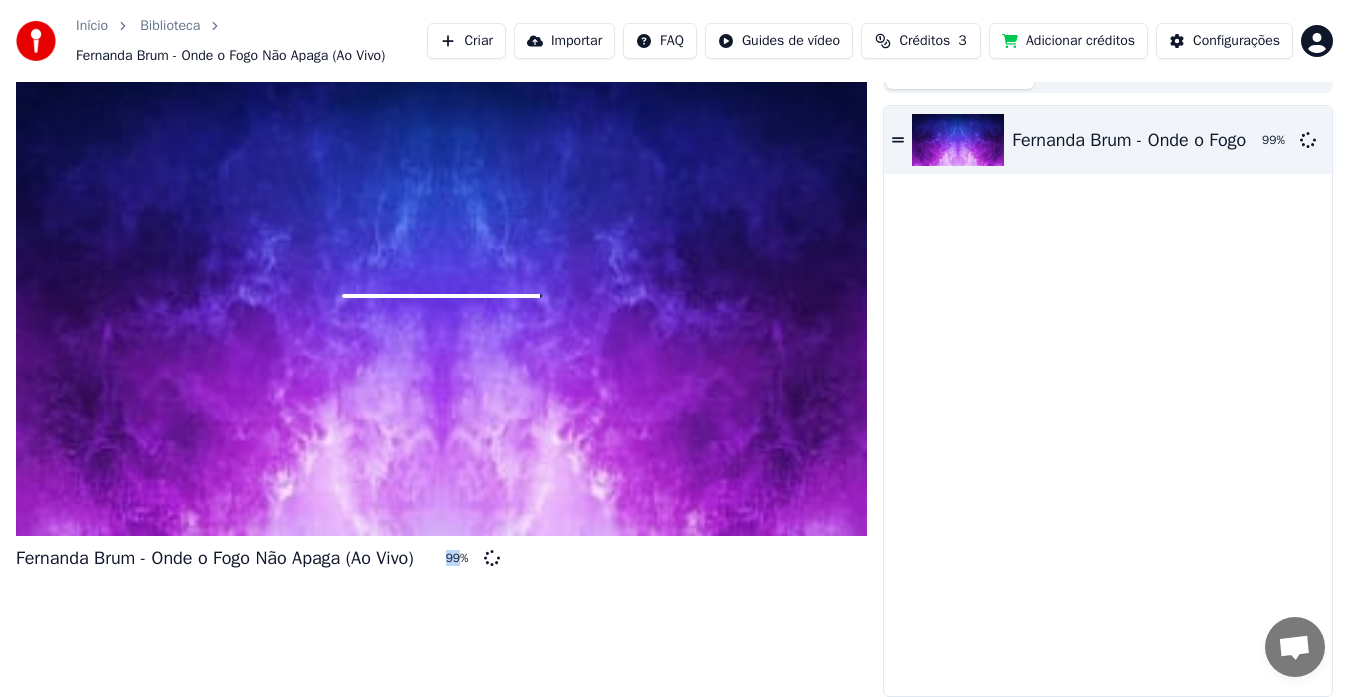 scroll, scrollTop: 15, scrollLeft: 0, axis: vertical 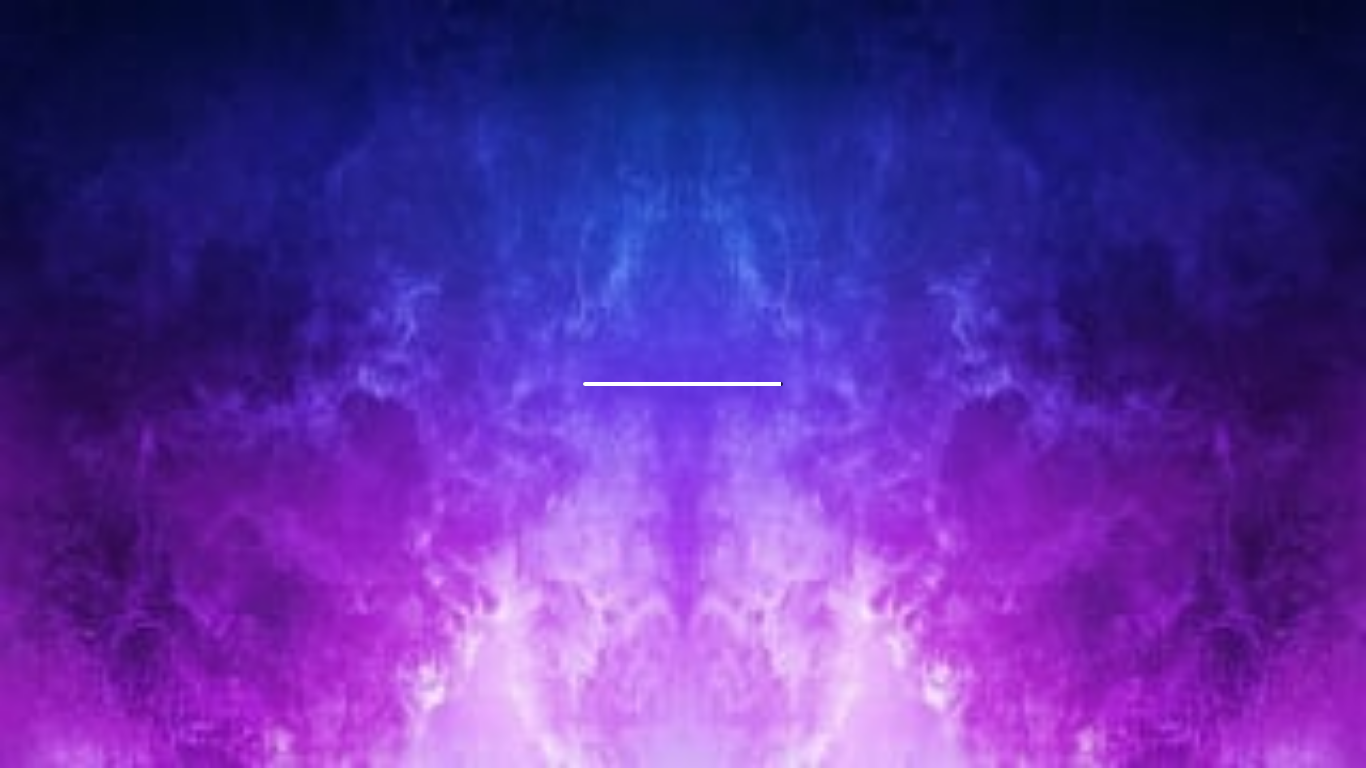 drag, startPoint x: 571, startPoint y: 367, endPoint x: 584, endPoint y: 361, distance: 14.3178215 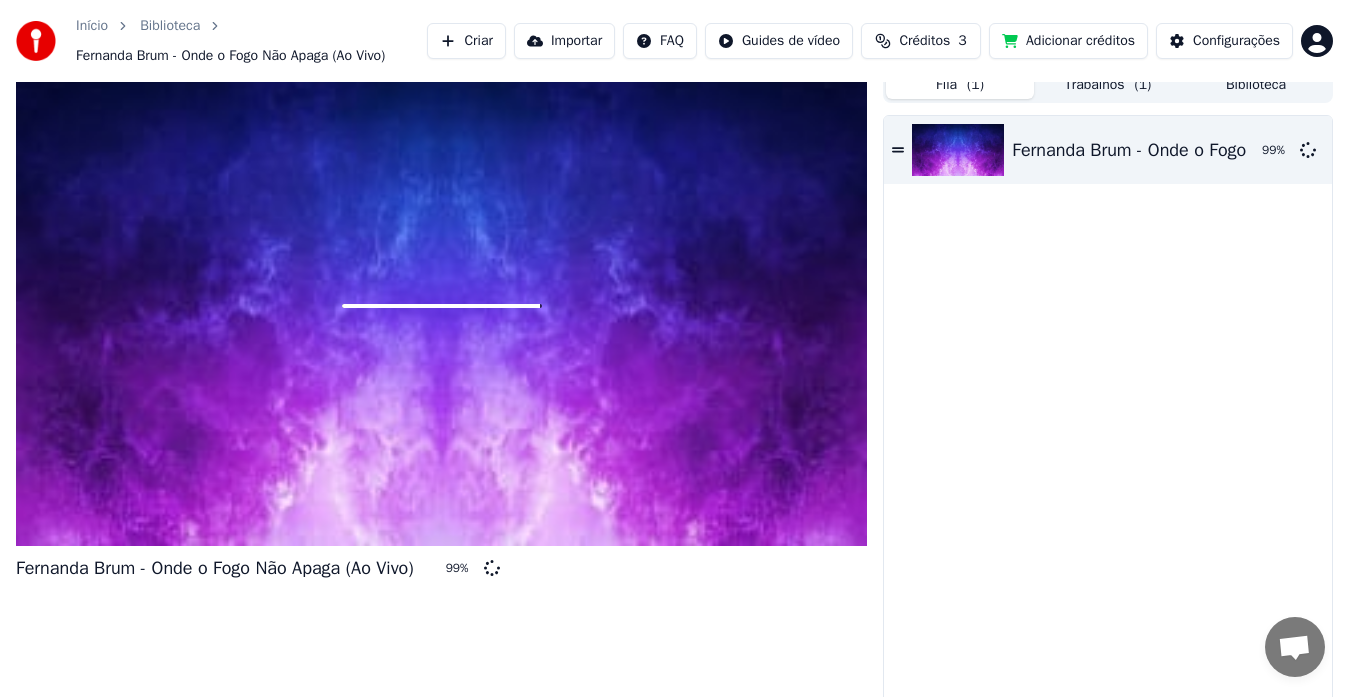 click on "Fernanda Brum - Onde o Fogo Não Apaga (Ao Vivo) 99 %" at bounding box center (1108, 411) 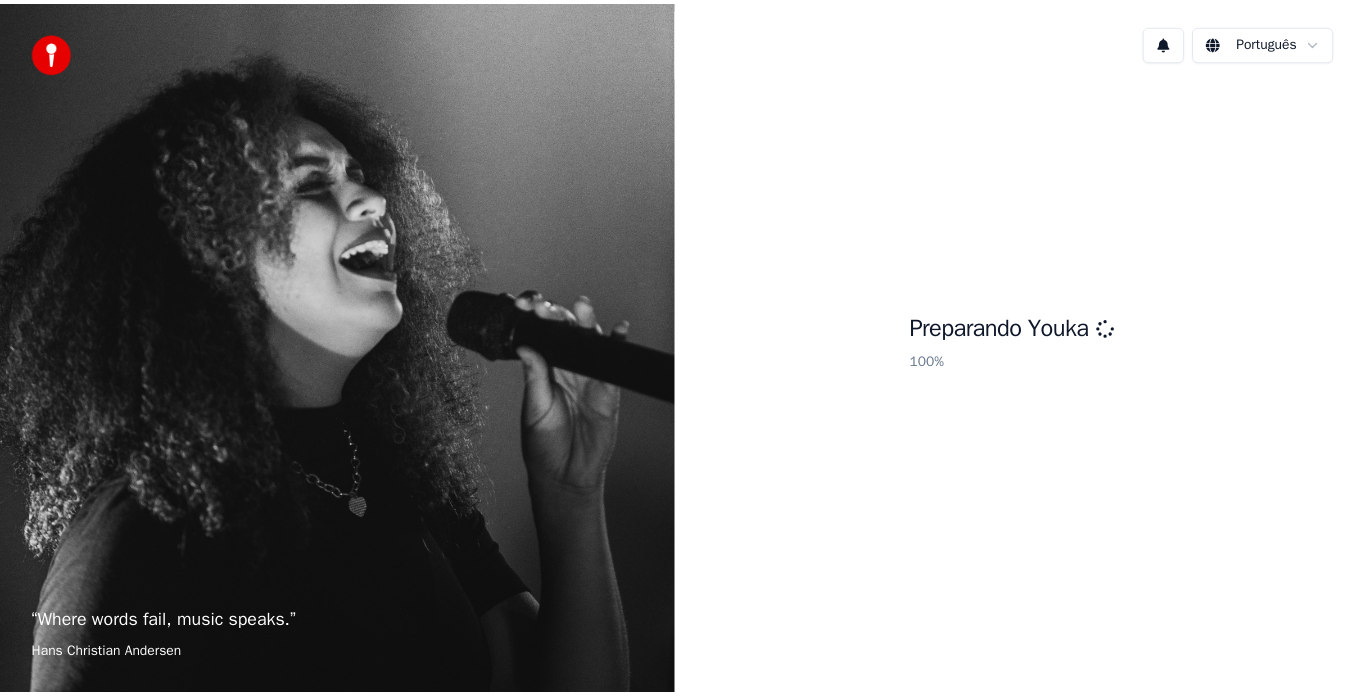 scroll, scrollTop: 0, scrollLeft: 0, axis: both 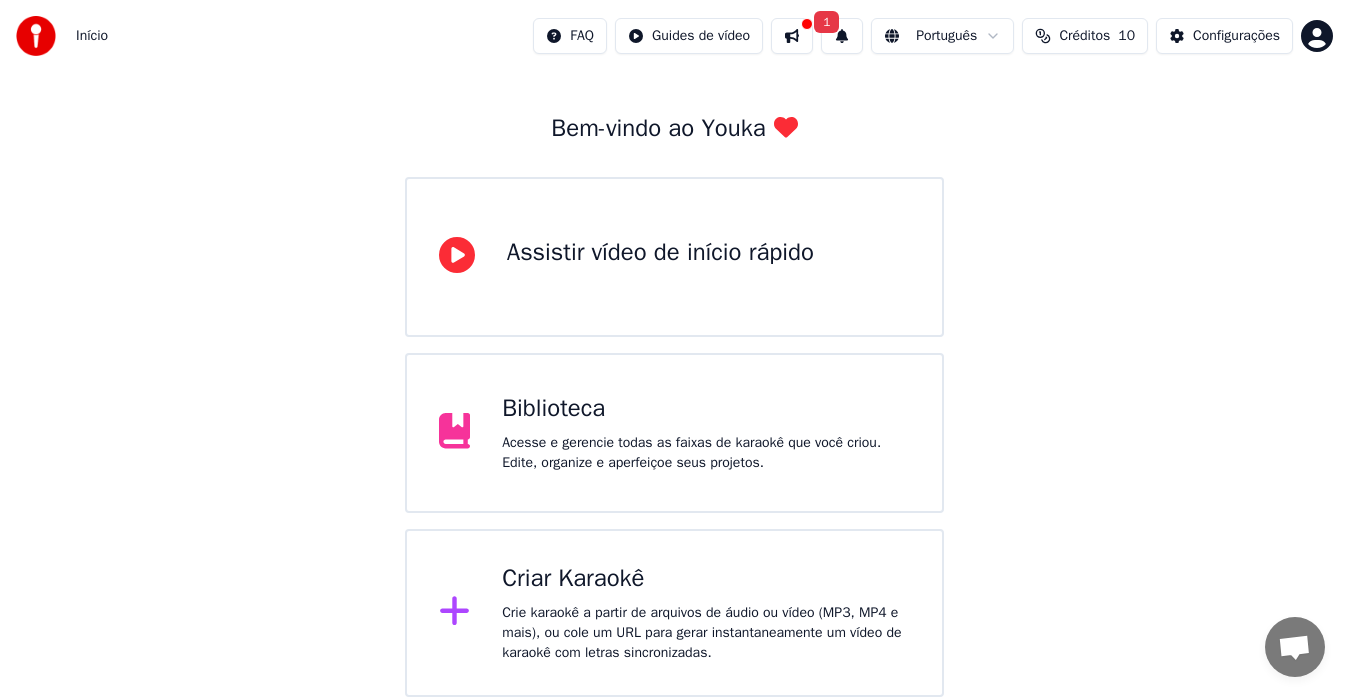 click on "Crie karaokê a partir de arquivos de áudio ou vídeo (MP3, MP4 e mais), ou cole um URL para gerar instantaneamente um vídeo de karaokê com letras sincronizadas." at bounding box center (706, 633) 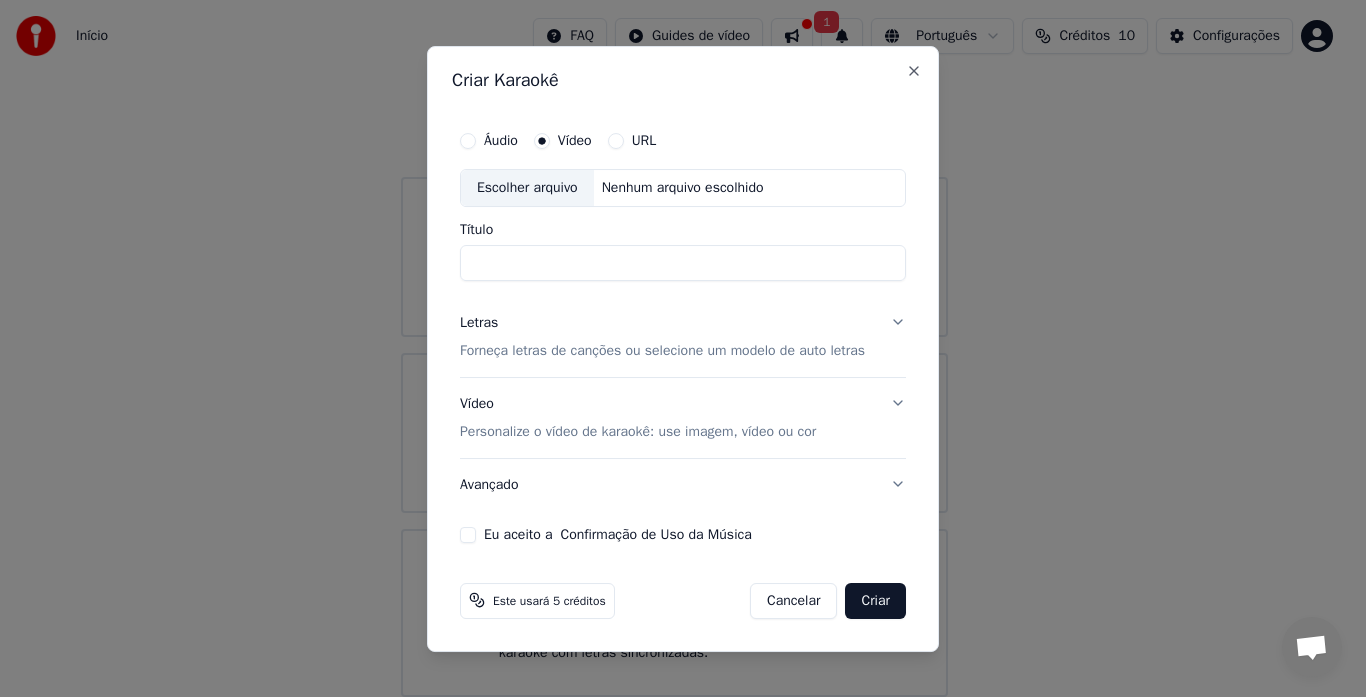 click on "Nenhum arquivo escolhido" at bounding box center [683, 188] 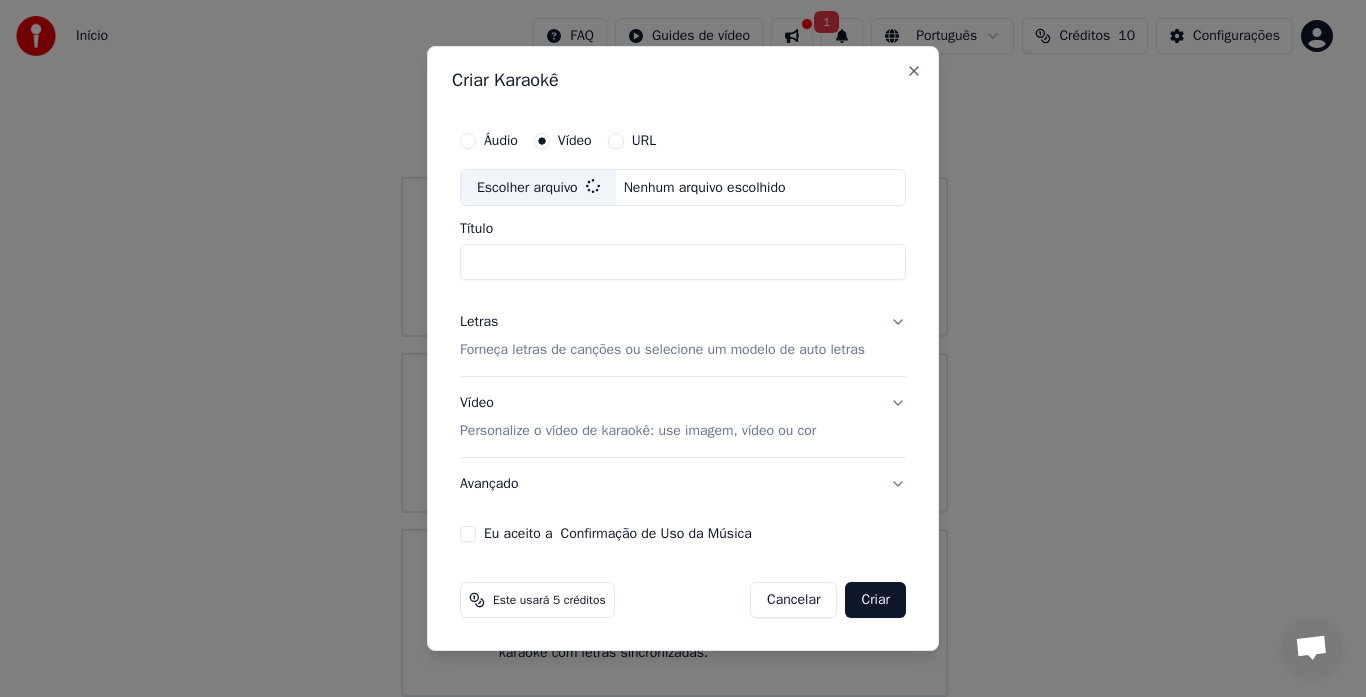 type on "**********" 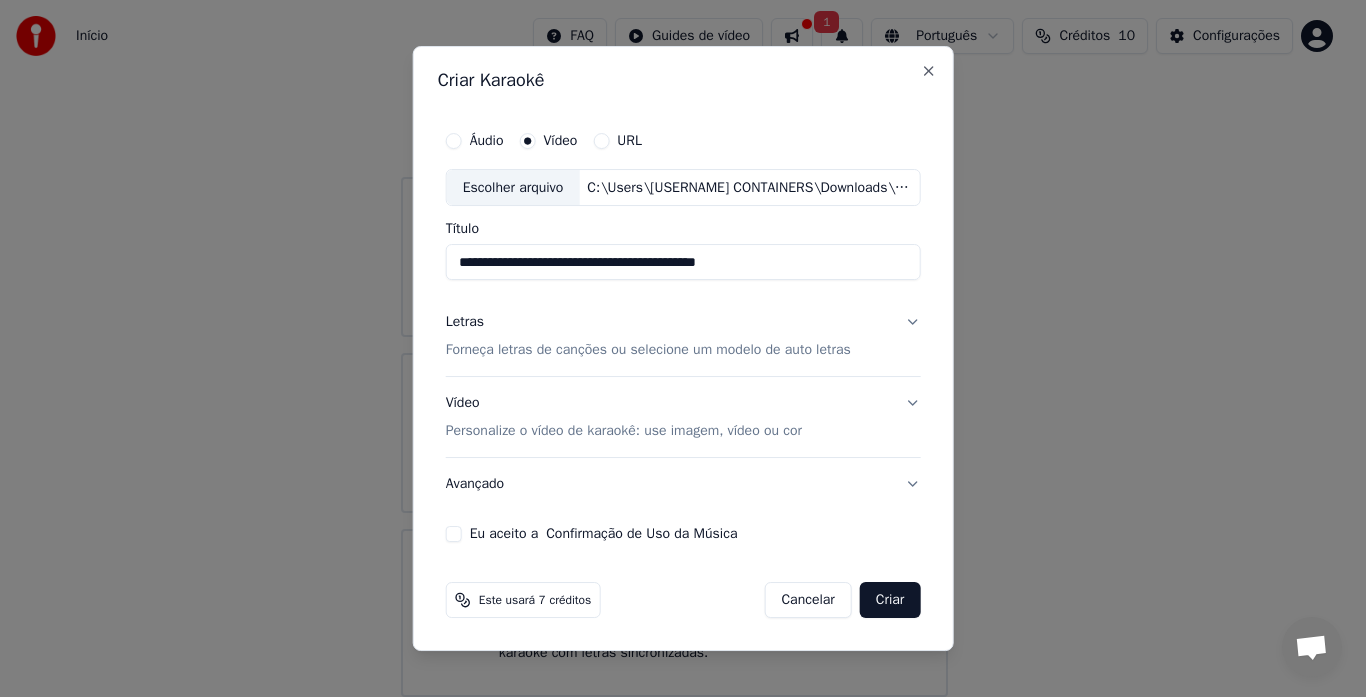 click on "Forneça letras de canções ou selecione um modelo de auto letras" at bounding box center [648, 351] 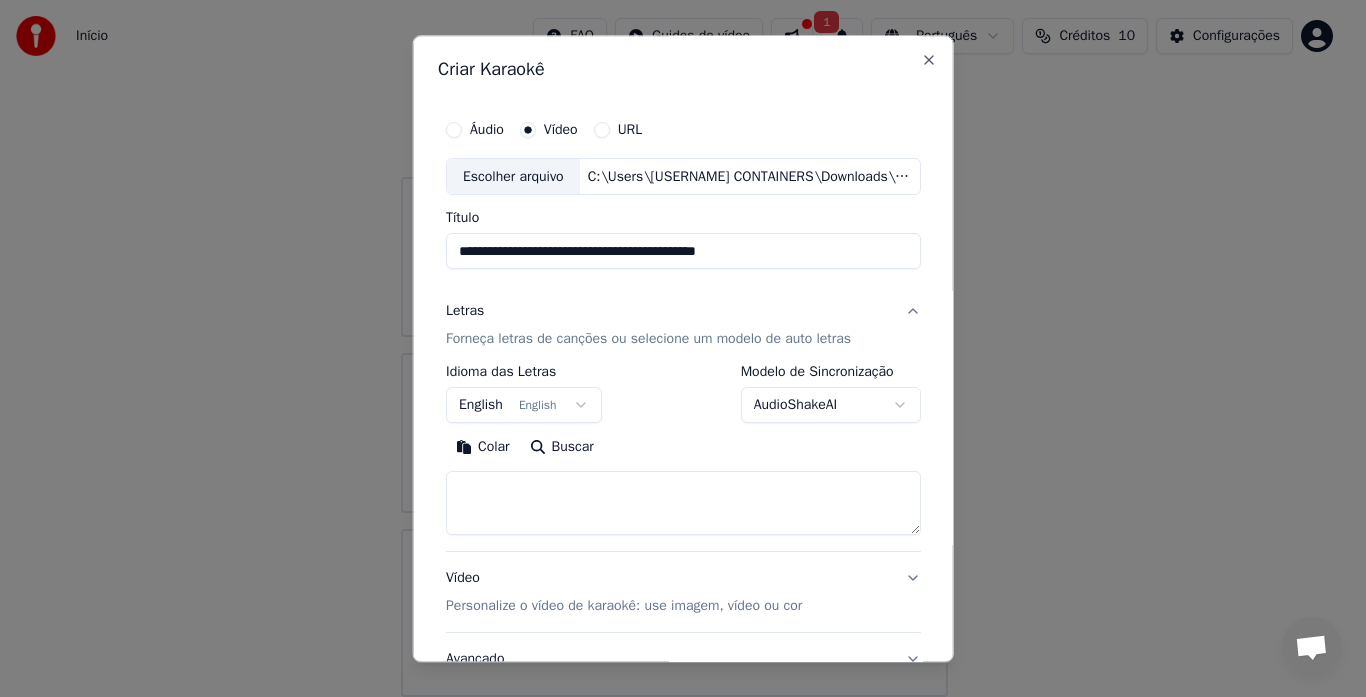 click at bounding box center (683, 504) 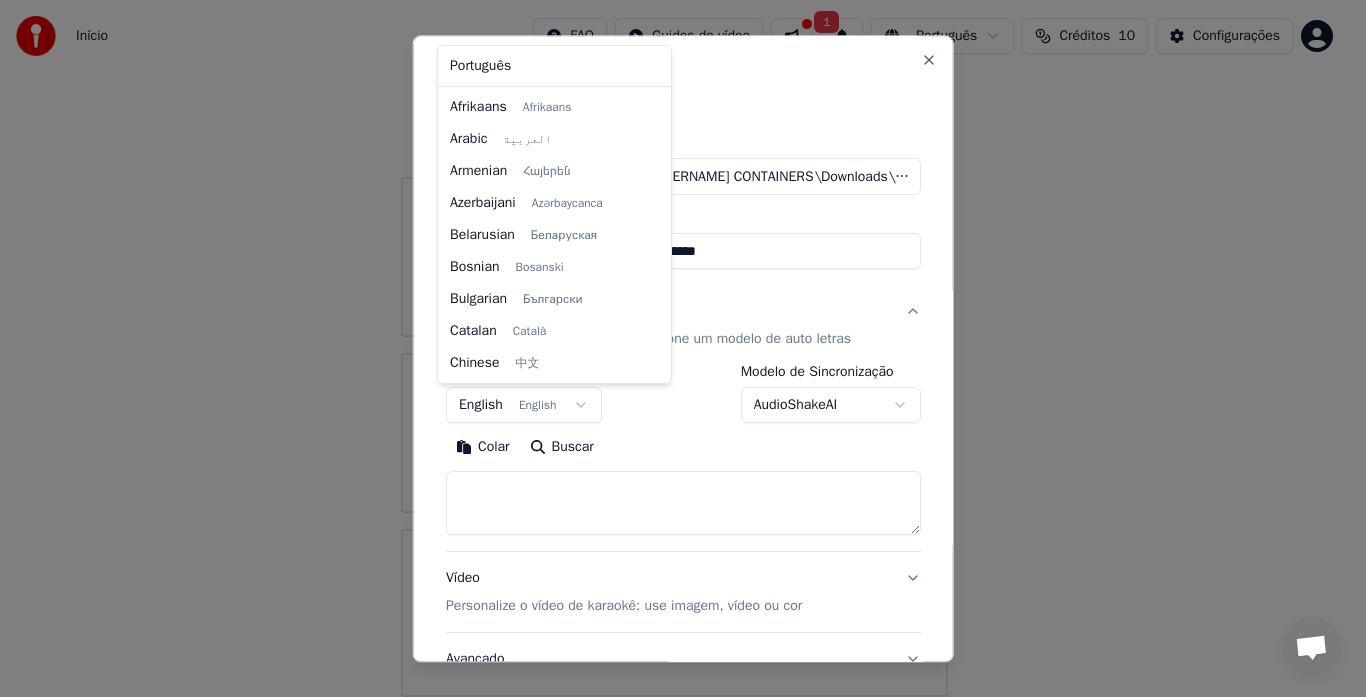 scroll, scrollTop: 160, scrollLeft: 0, axis: vertical 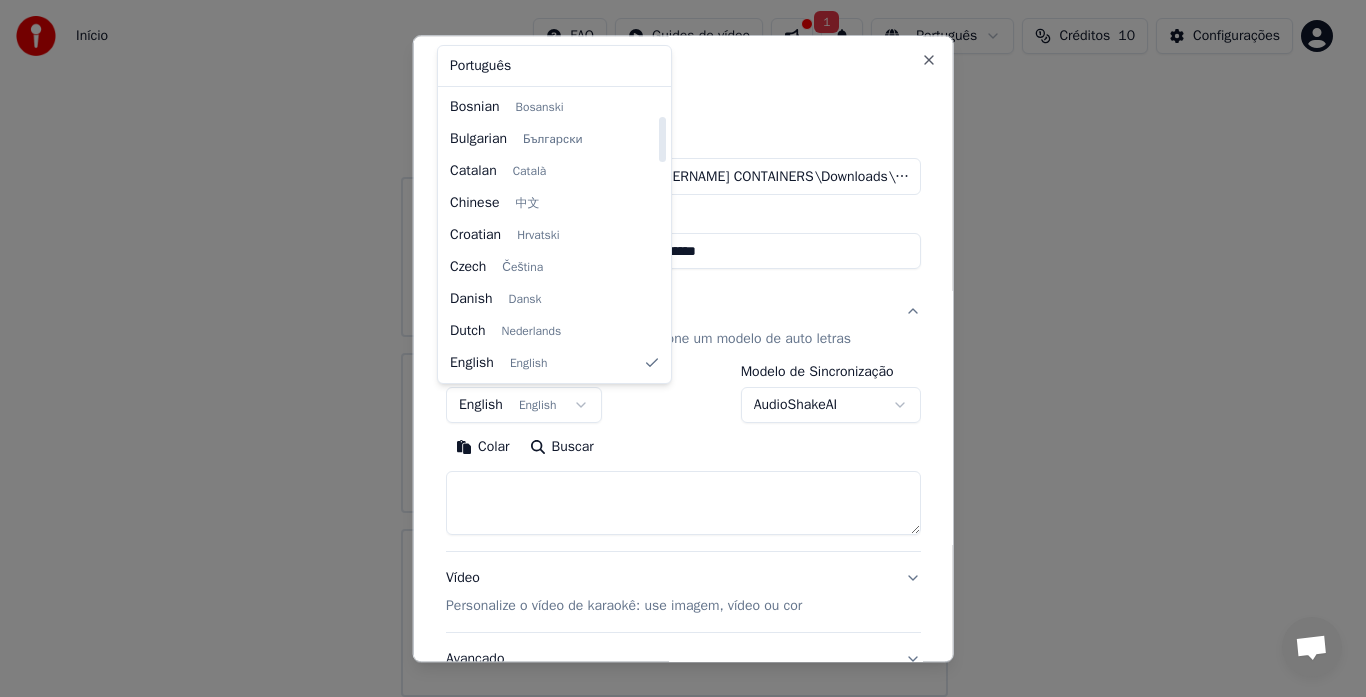 select on "**" 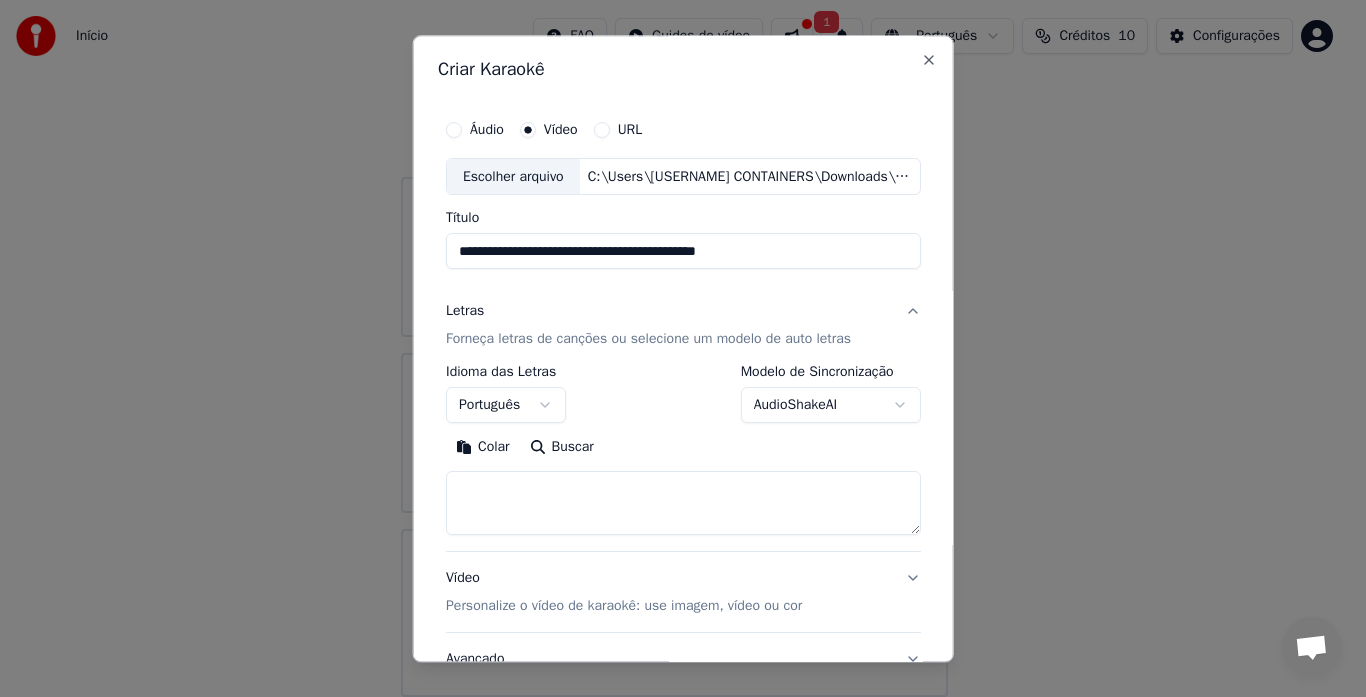 click at bounding box center [683, 504] 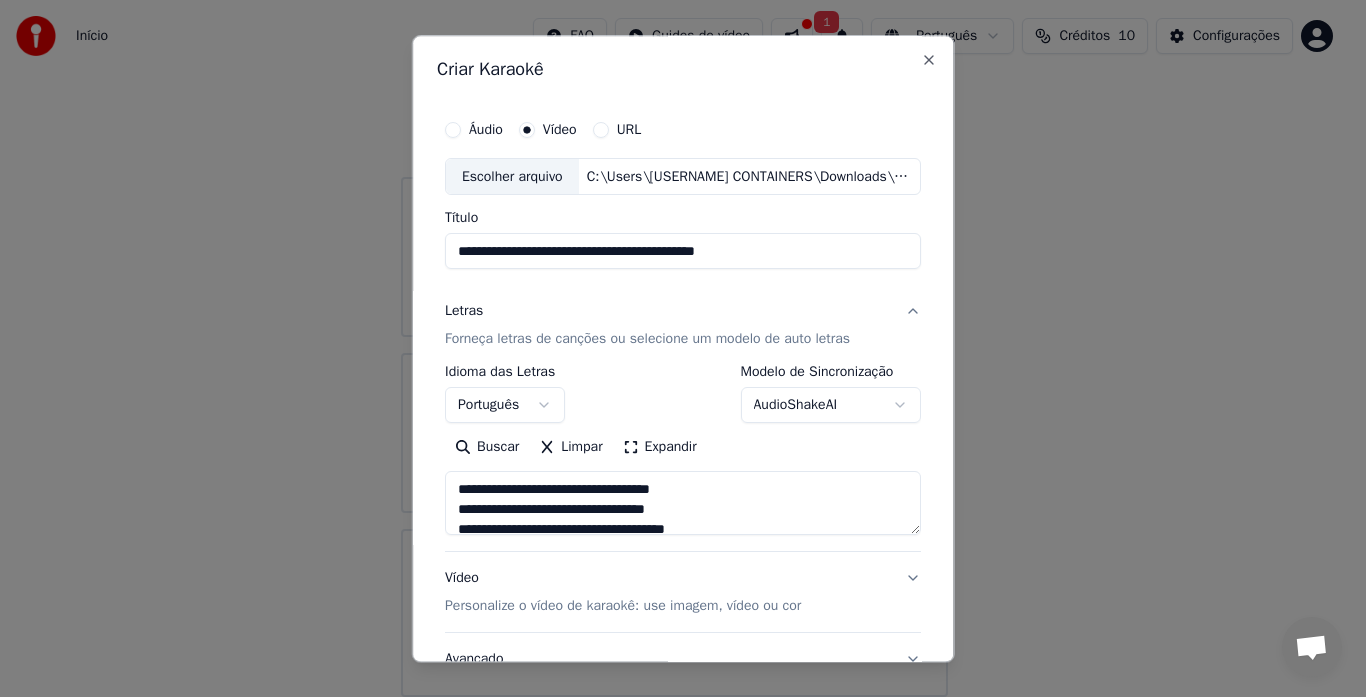scroll, scrollTop: 1324, scrollLeft: 0, axis: vertical 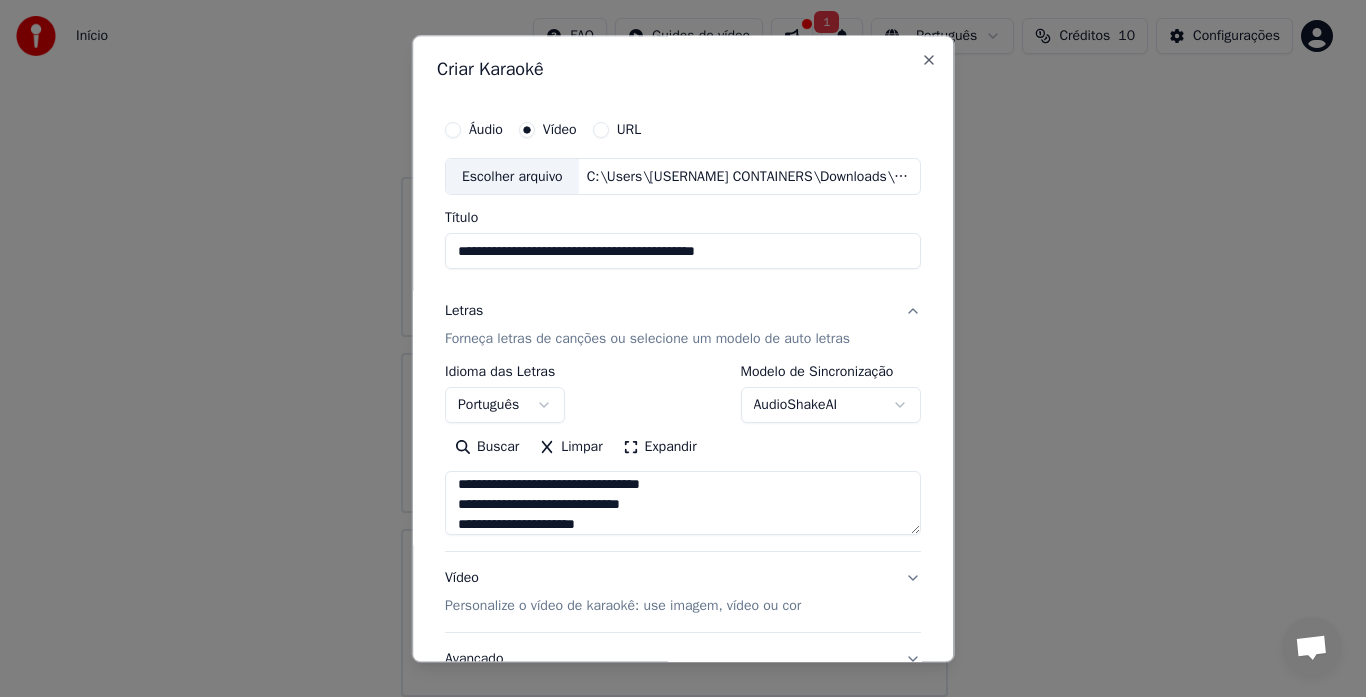 type on "**********" 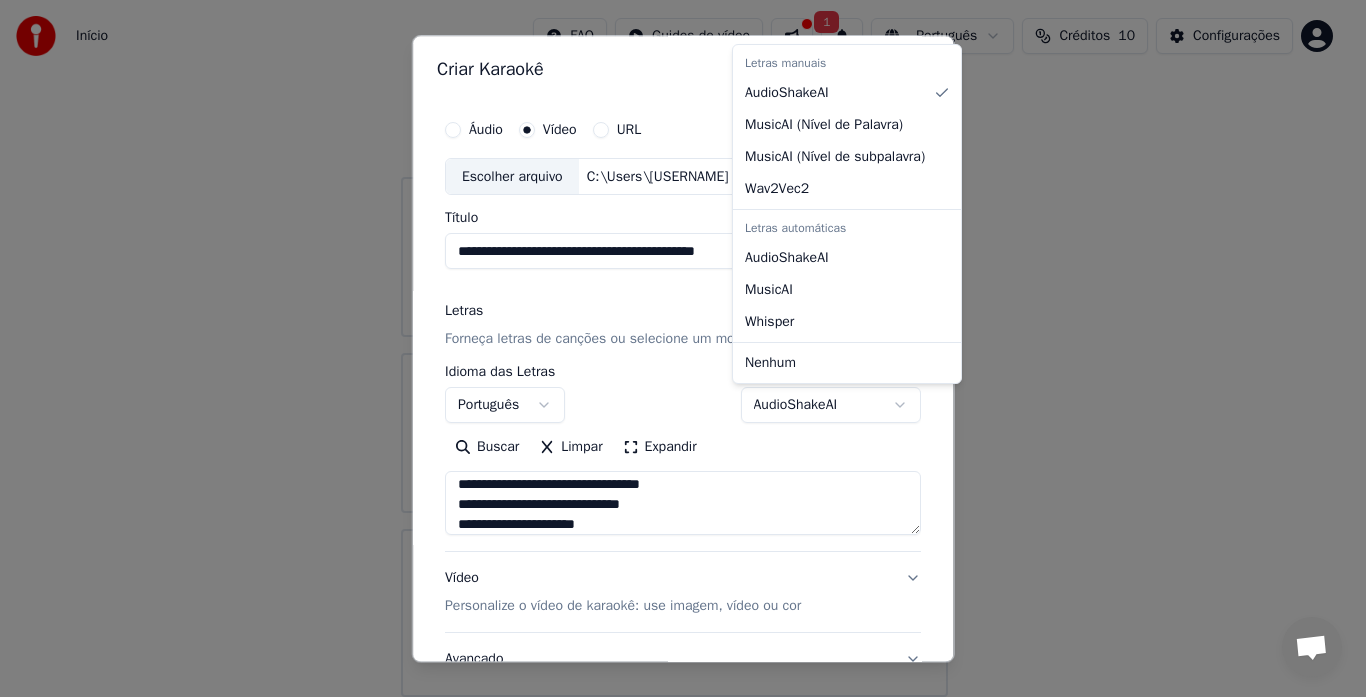 click on "**********" at bounding box center (674, 309) 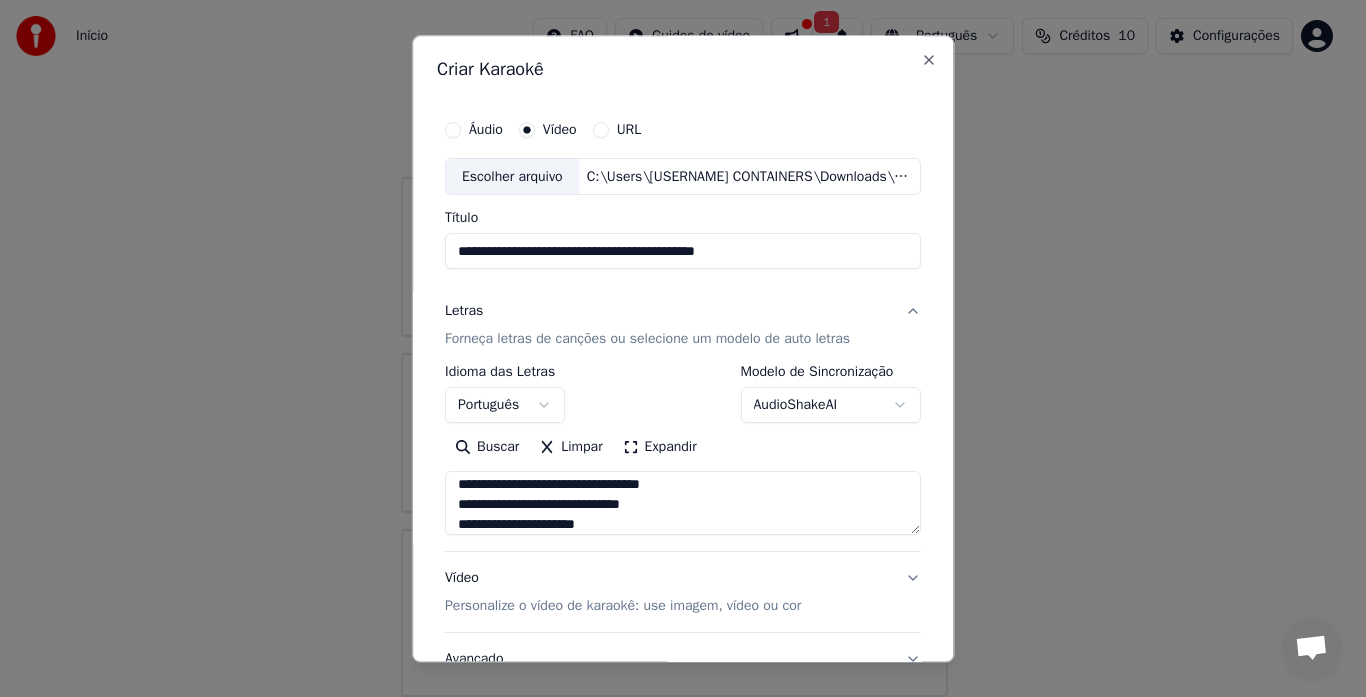 click on "Personalize o vídeo de karaokê: use imagem, vídeo ou cor" at bounding box center [623, 607] 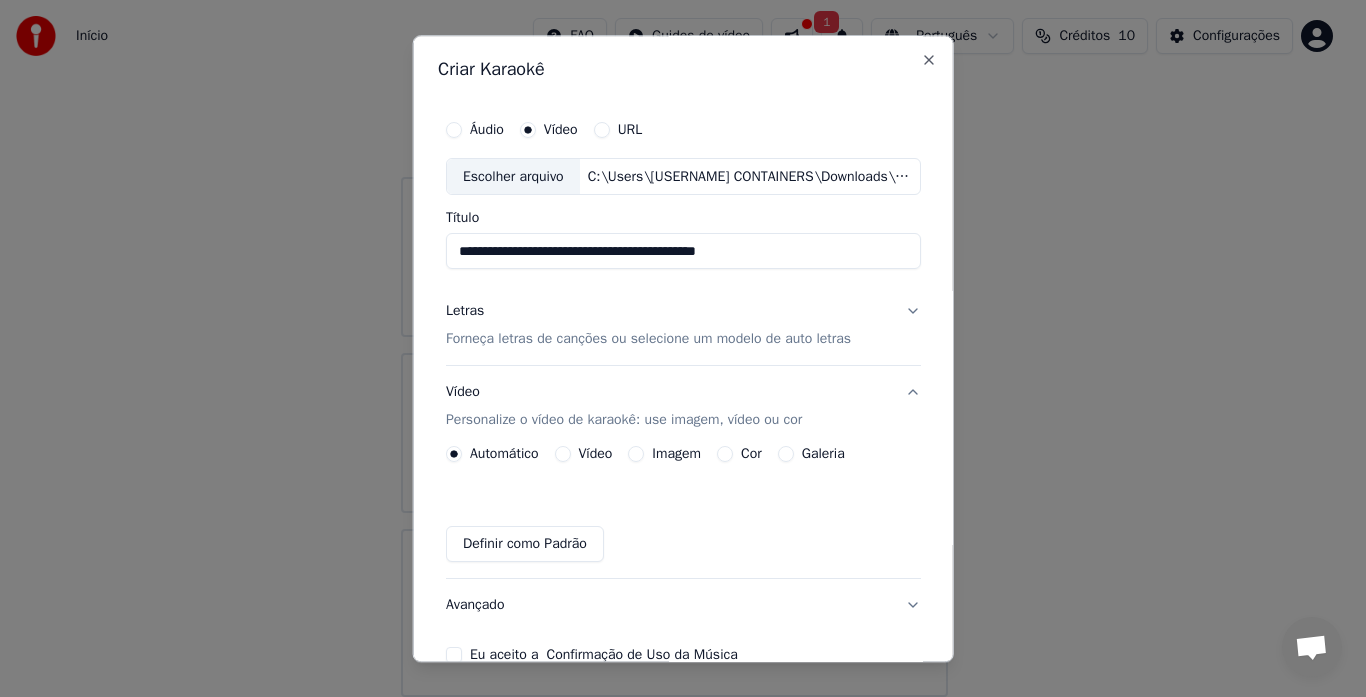 click on "Vídeo" at bounding box center (562, 455) 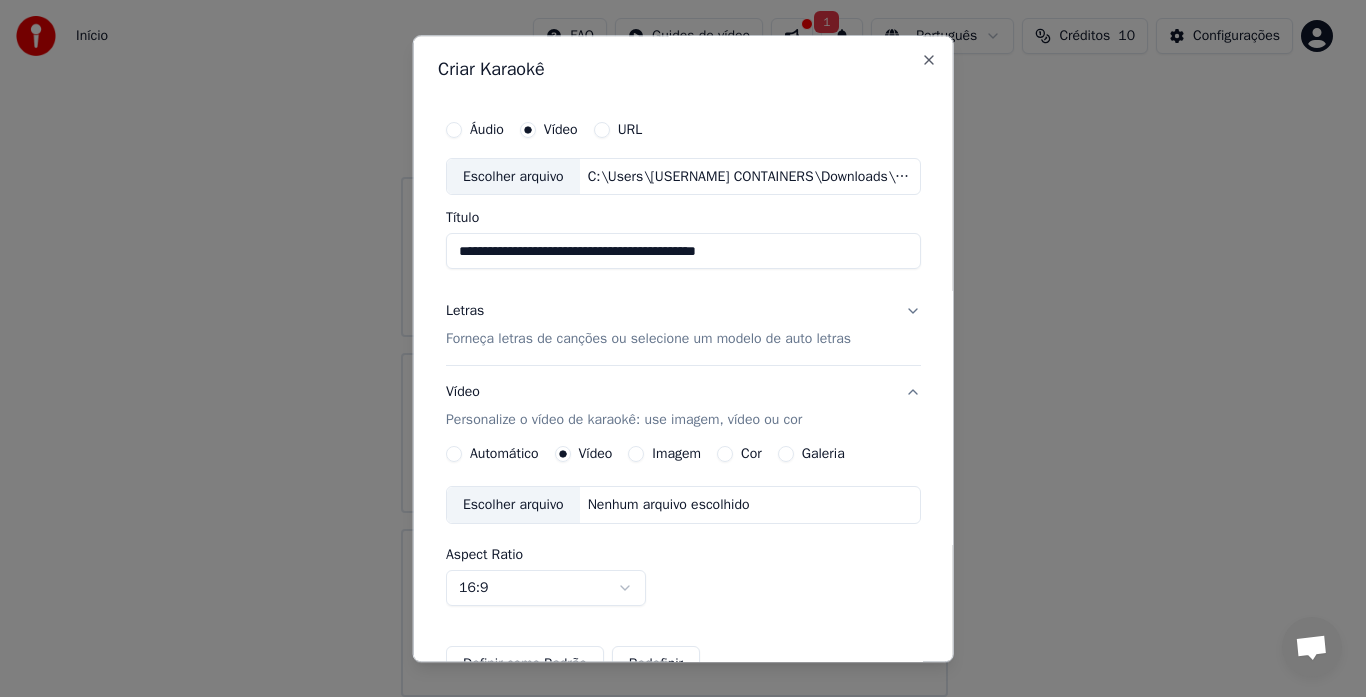 click on "Nenhum arquivo escolhido" at bounding box center [668, 506] 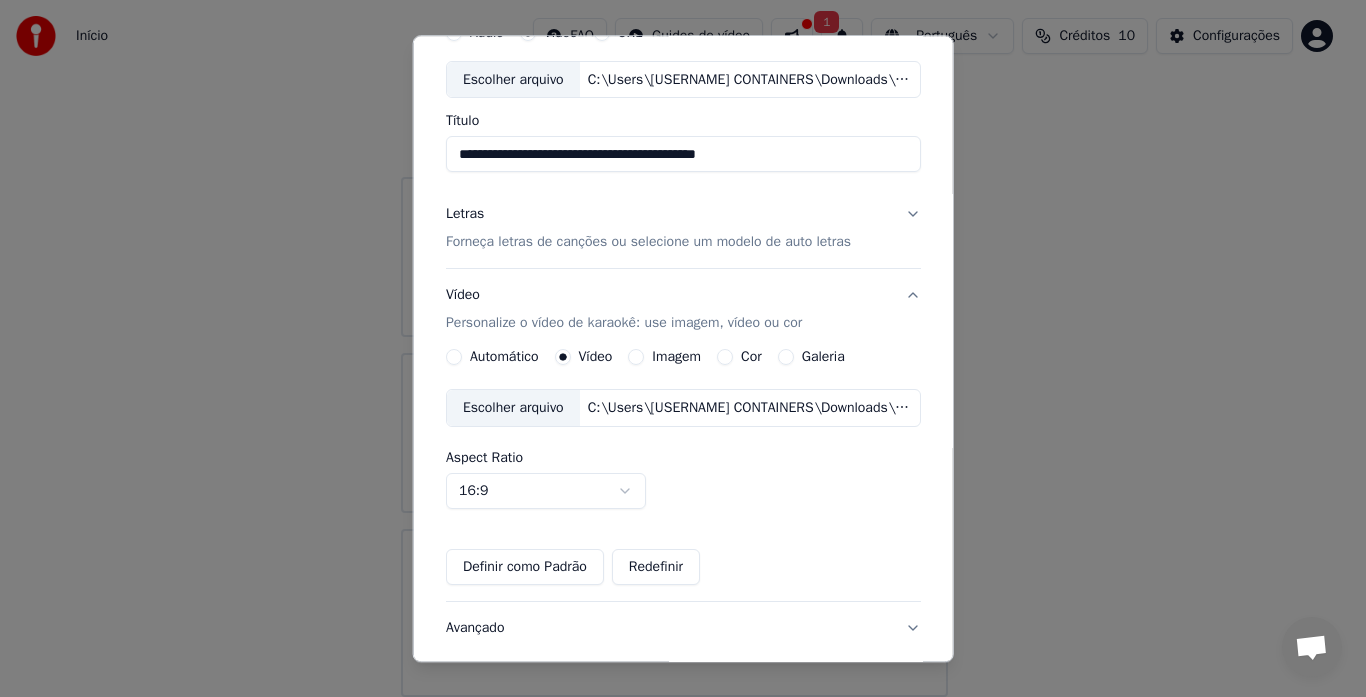 scroll, scrollTop: 230, scrollLeft: 0, axis: vertical 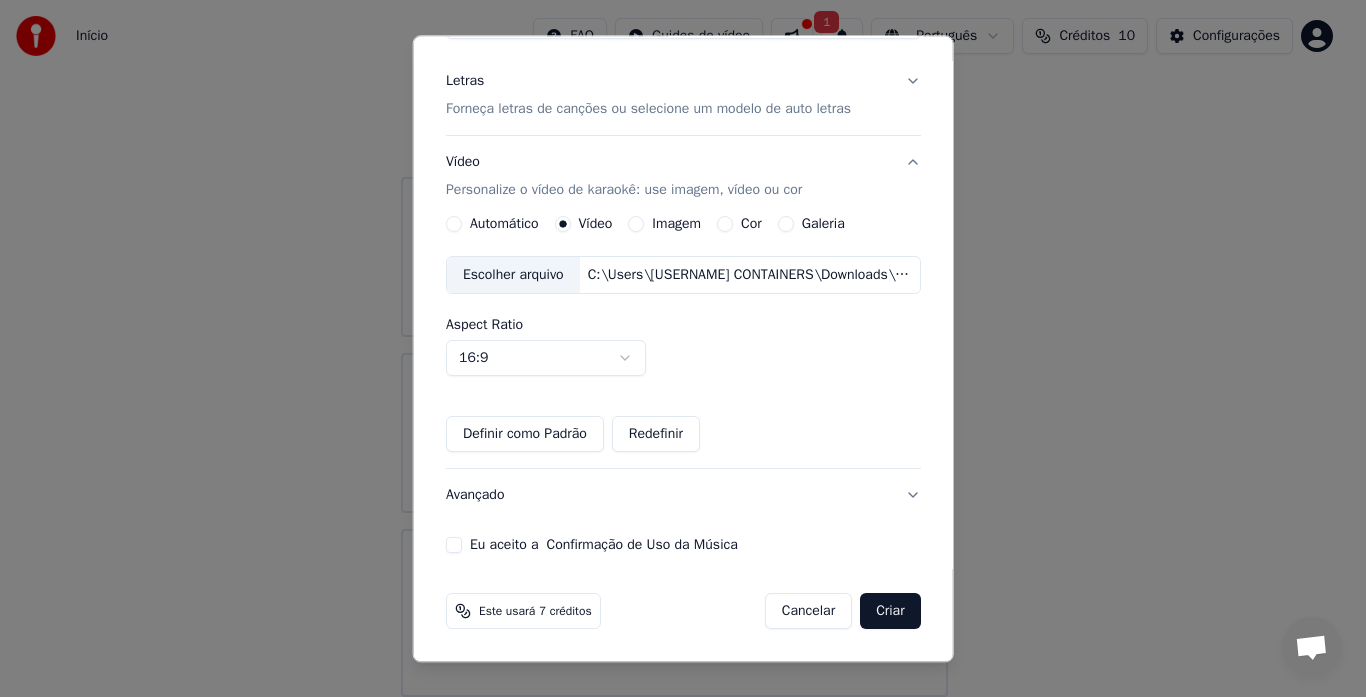 click on "Eu aceito a   Confirmação de Uso da Música" at bounding box center (454, 546) 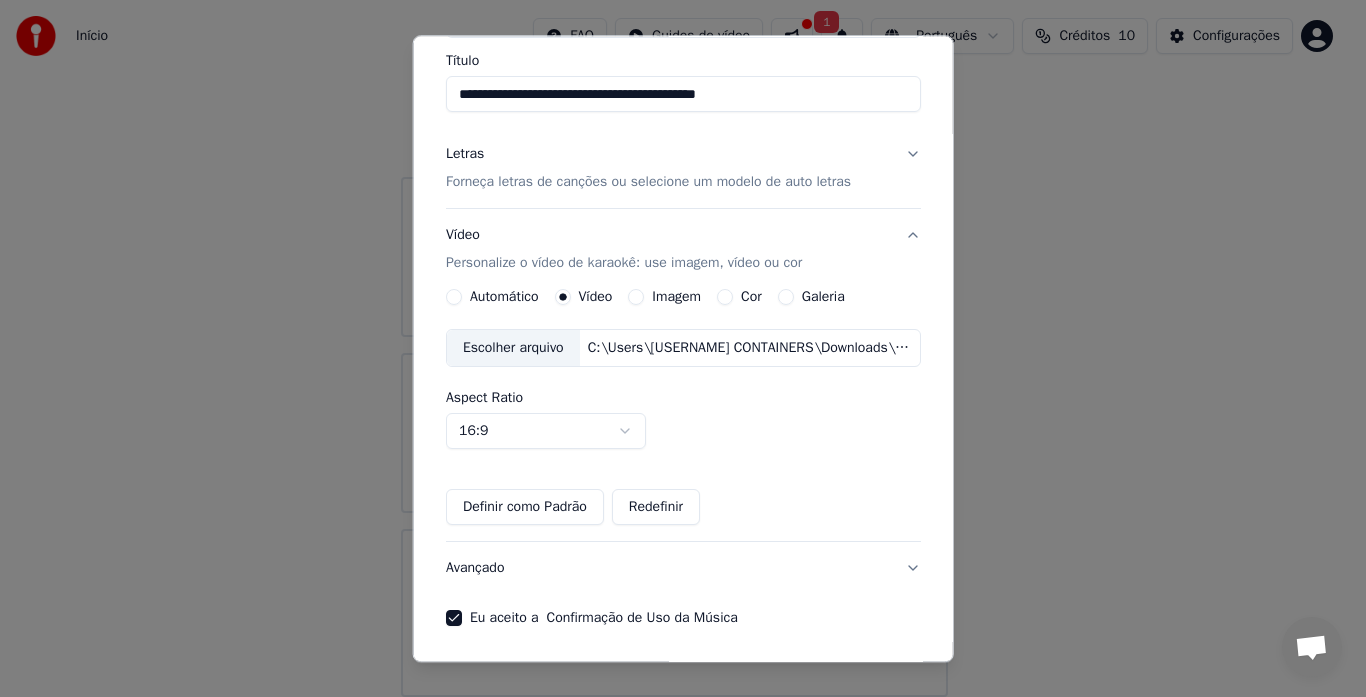 scroll, scrollTop: 230, scrollLeft: 0, axis: vertical 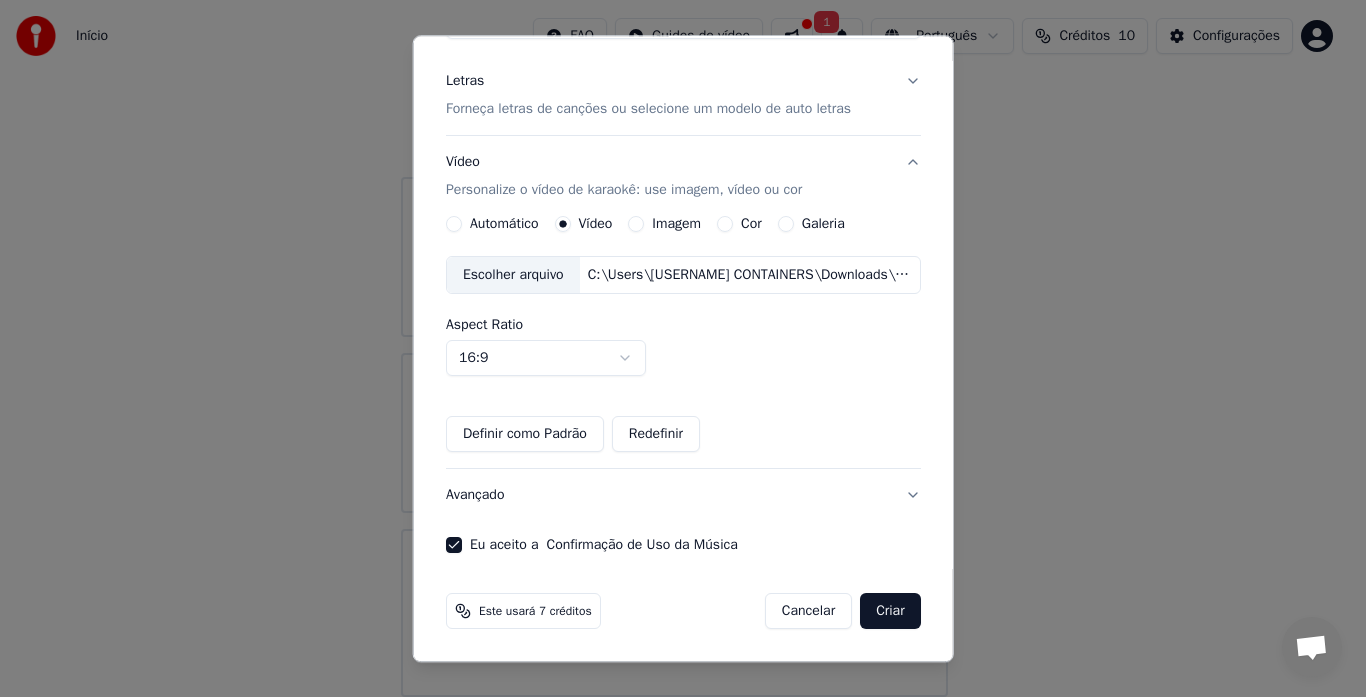 click on "Criar" at bounding box center [890, 612] 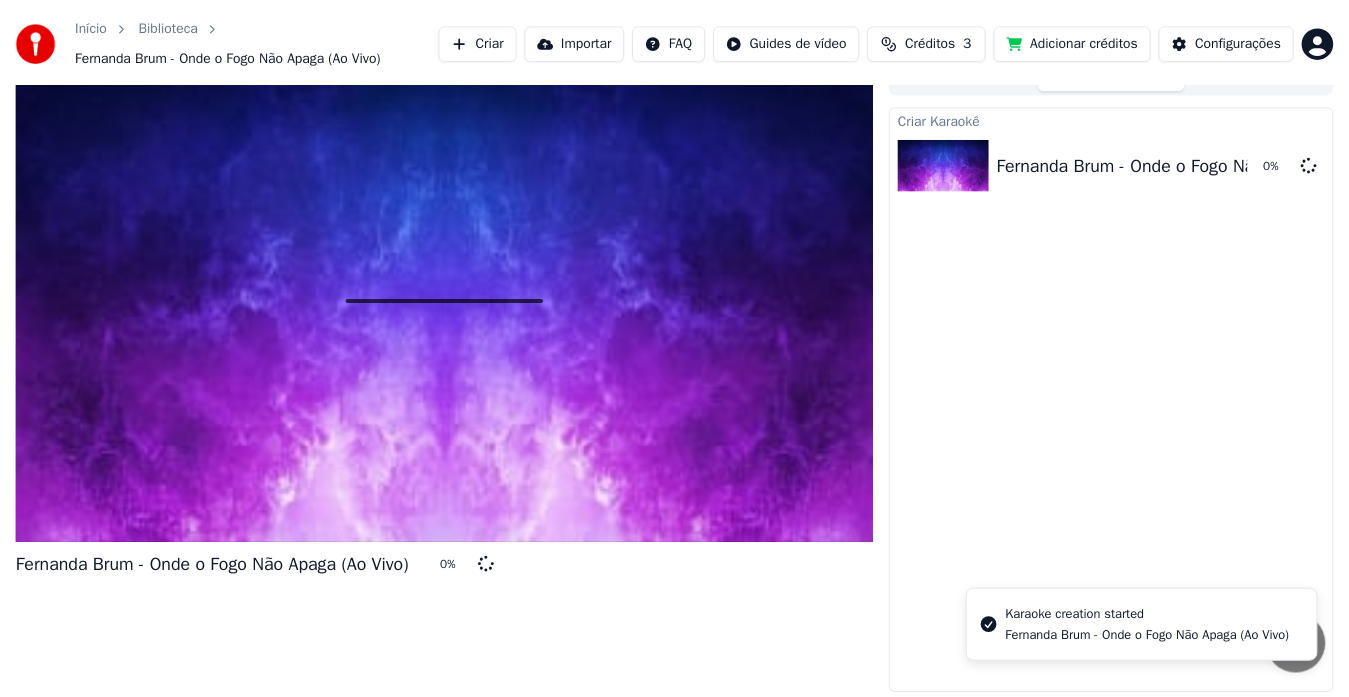 scroll, scrollTop: 25, scrollLeft: 0, axis: vertical 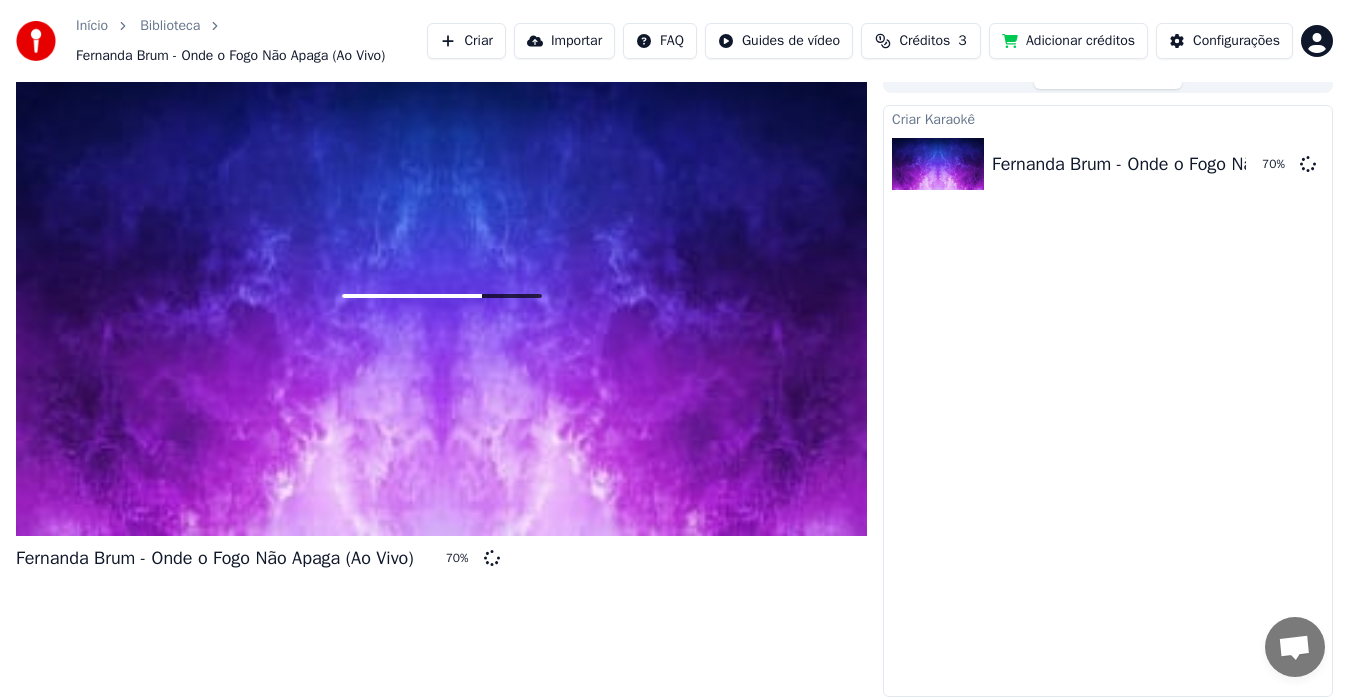 click on "Criar Karaokê Fernanda Brum - Onde o Fogo Não Apaga (Ao Vivo) 70 %" at bounding box center [1108, 401] 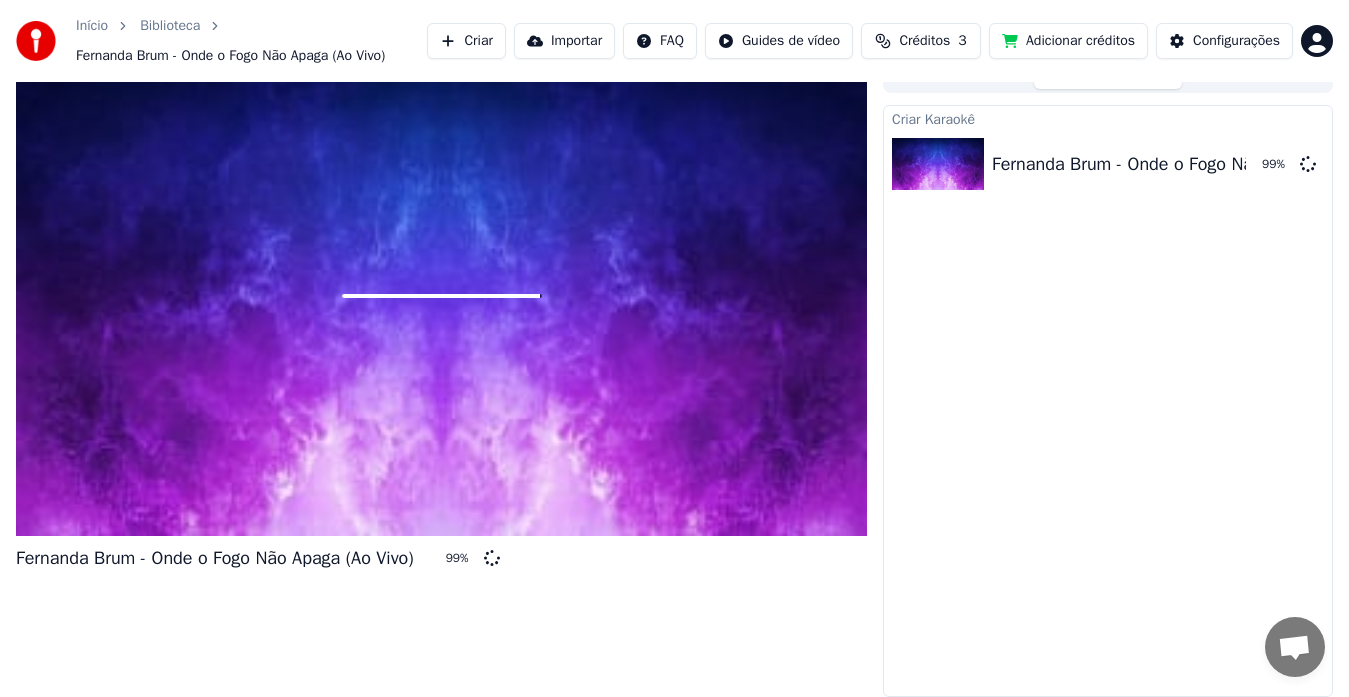click on "Criar Karaokê Fernanda Brum - Onde o Fogo Não Apaga (Ao Vivo) 99 %" at bounding box center [1108, 401] 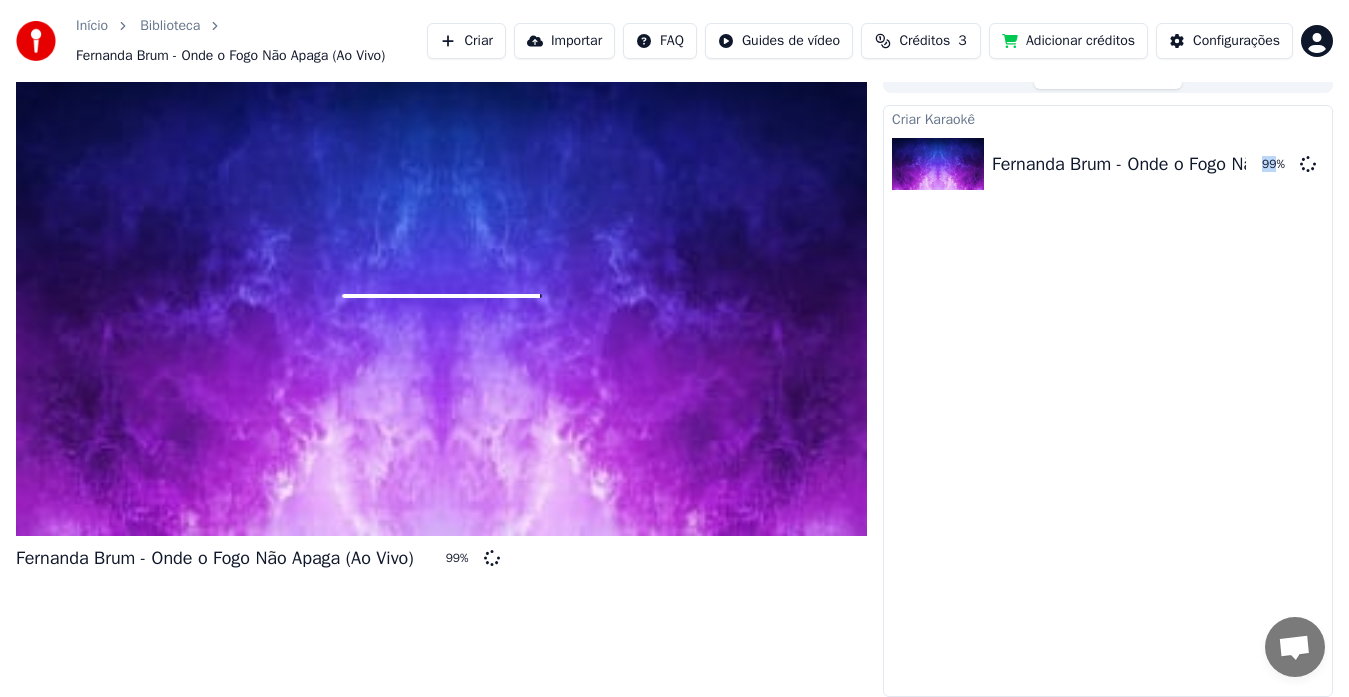 click on "Criar Karaokê Fernanda Brum - Onde o Fogo Não Apaga (Ao Vivo) 99 %" at bounding box center [1108, 401] 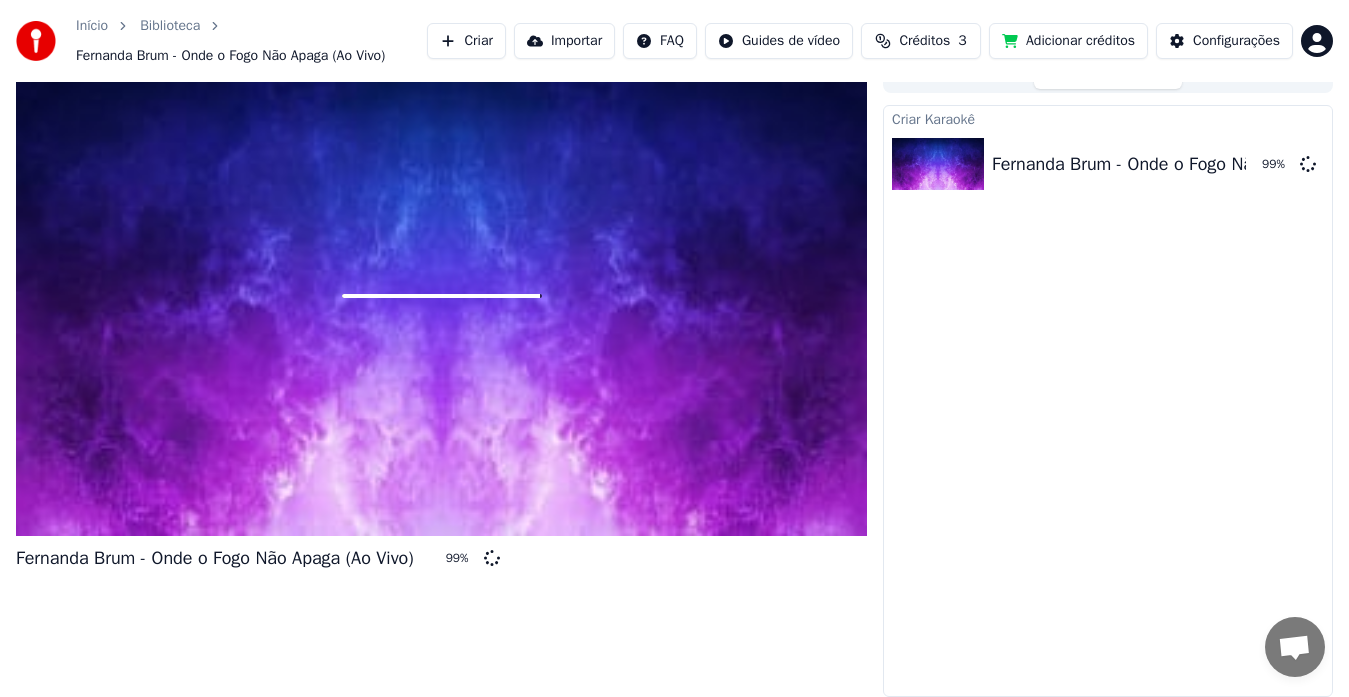 click on "Criar Karaokê Fernanda Brum - Onde o Fogo Não Apaga (Ao Vivo) 99 %" at bounding box center (1108, 401) 